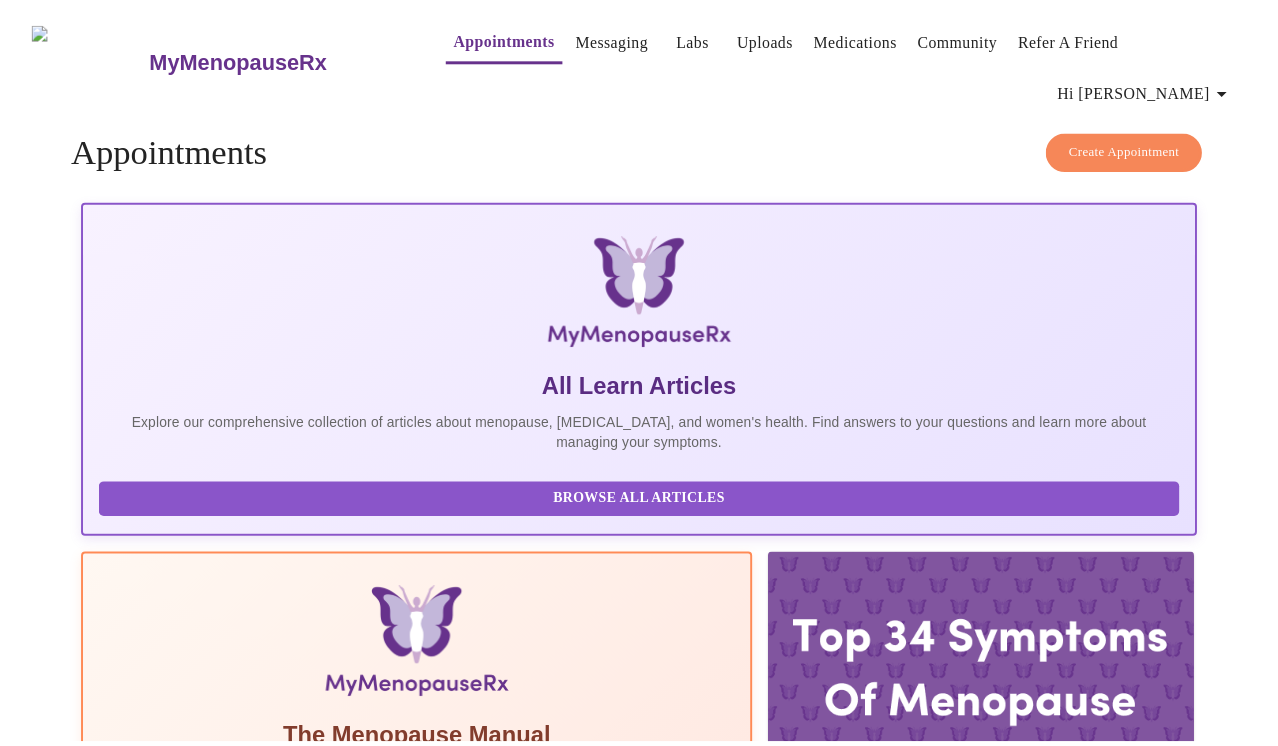 scroll, scrollTop: 0, scrollLeft: 0, axis: both 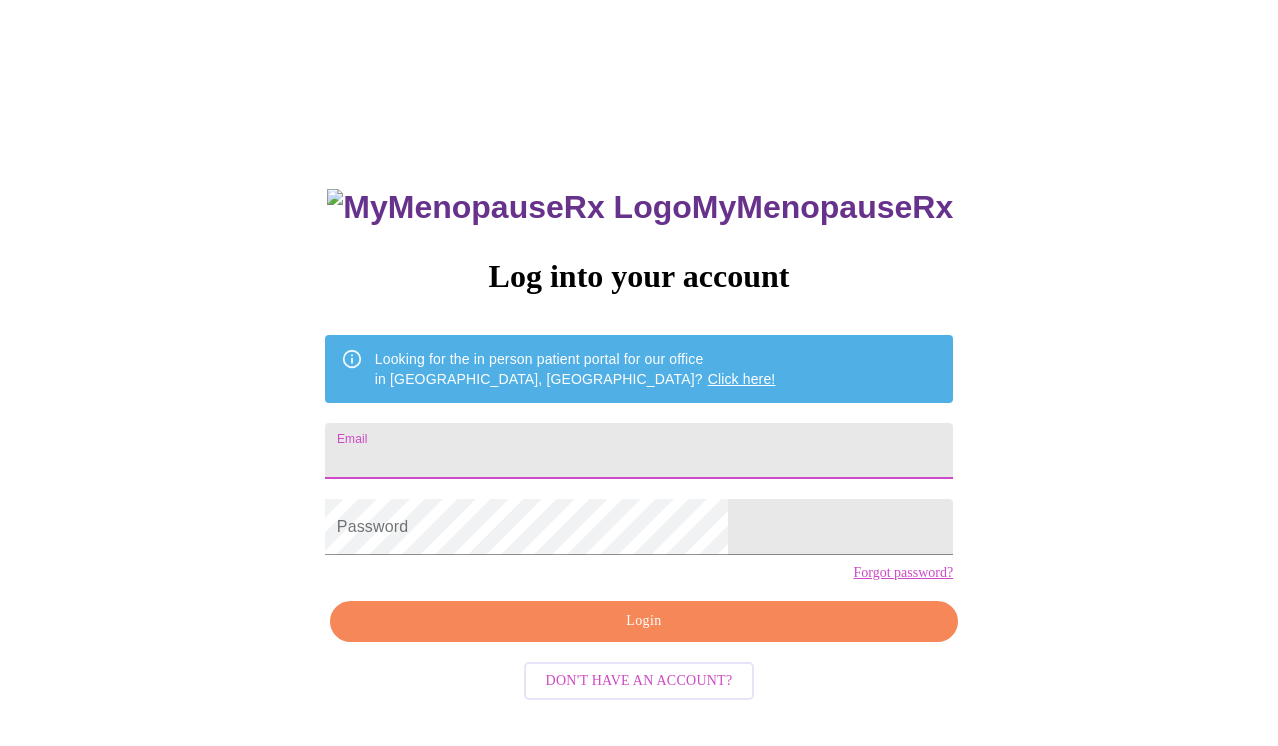 click on "Email" at bounding box center (639, 451) 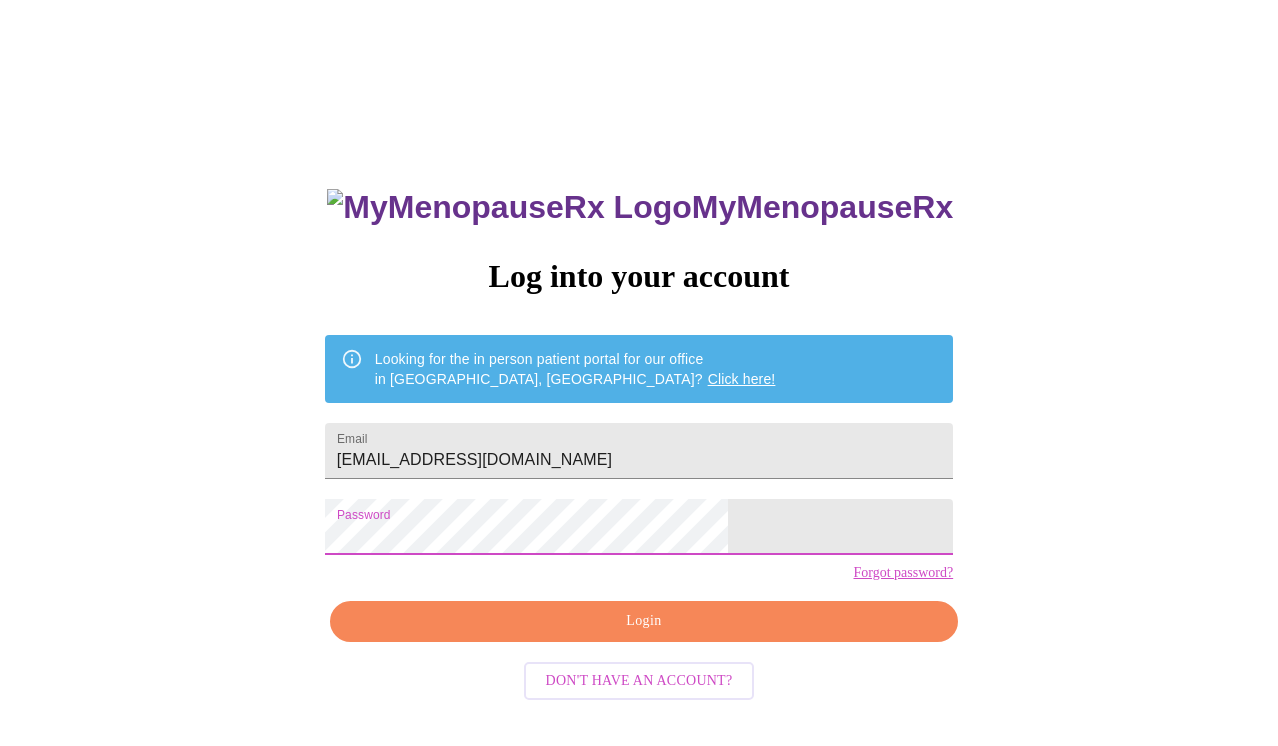 scroll, scrollTop: 20, scrollLeft: 0, axis: vertical 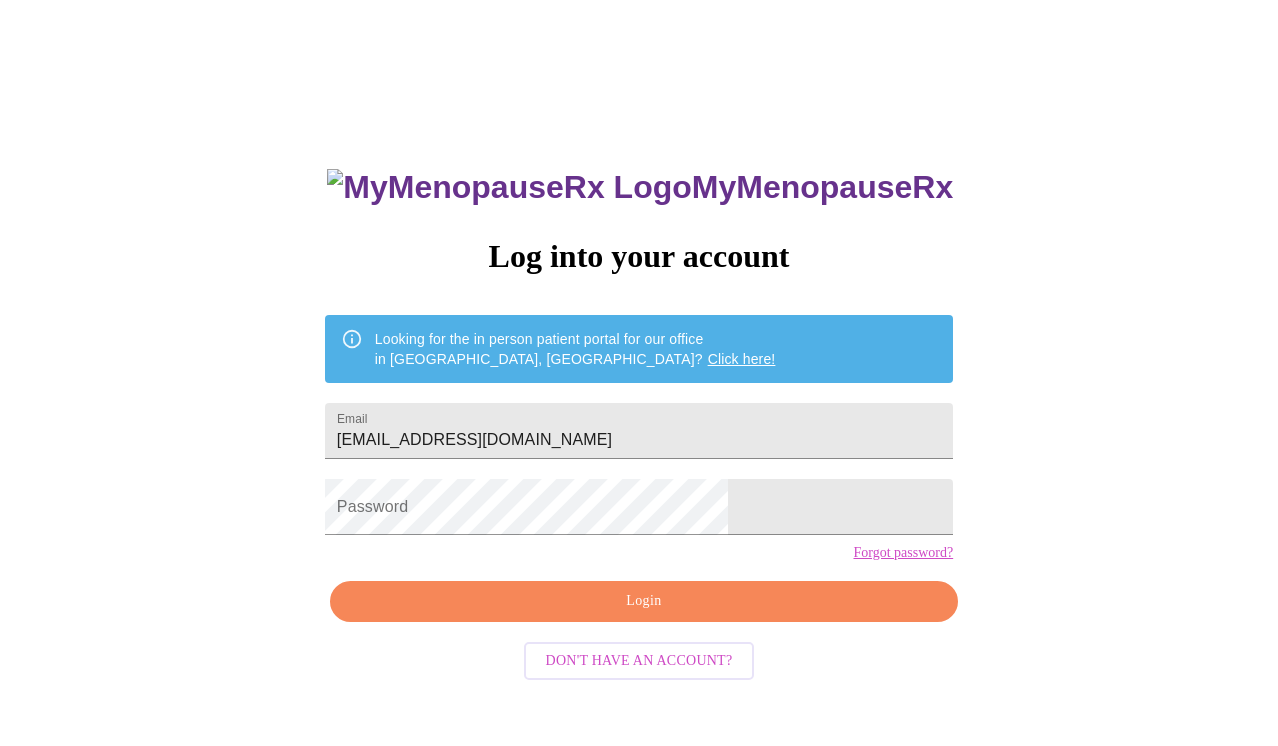 click on "Forgot password?" at bounding box center (903, 553) 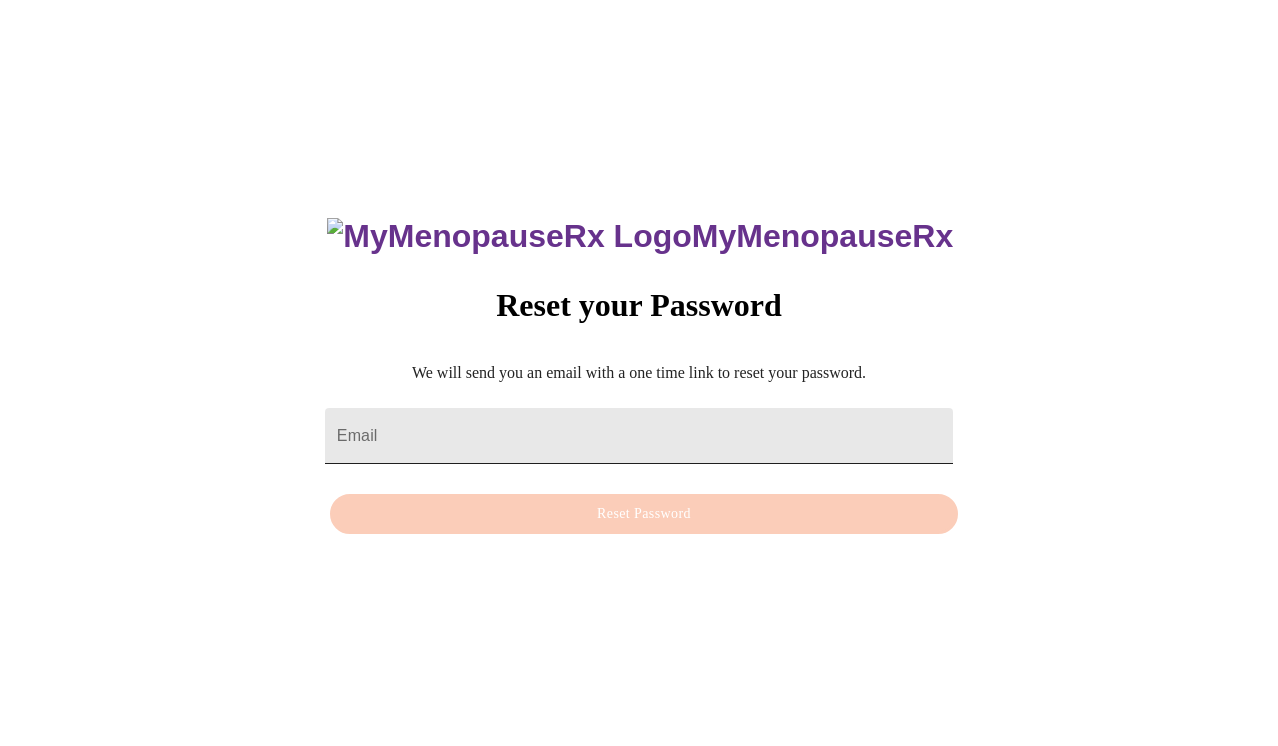 click on "Email" at bounding box center [639, 436] 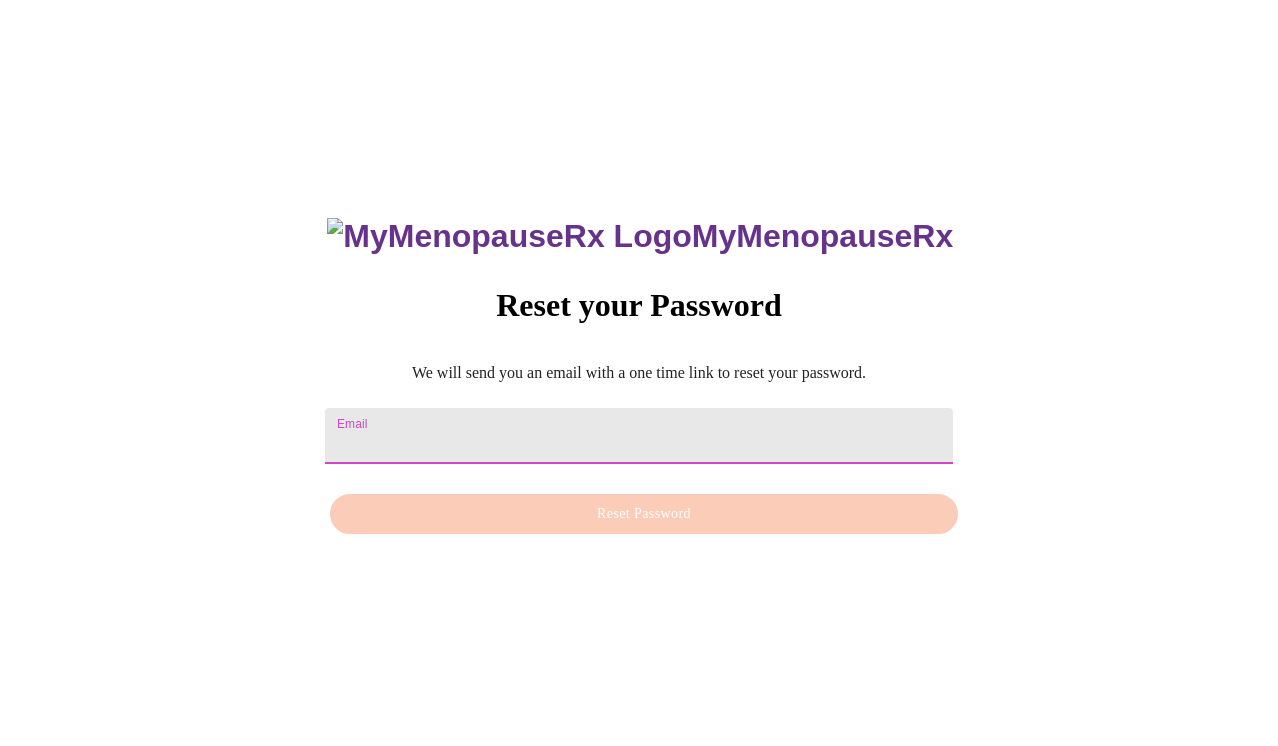 type on "[EMAIL_ADDRESS][DOMAIN_NAME]" 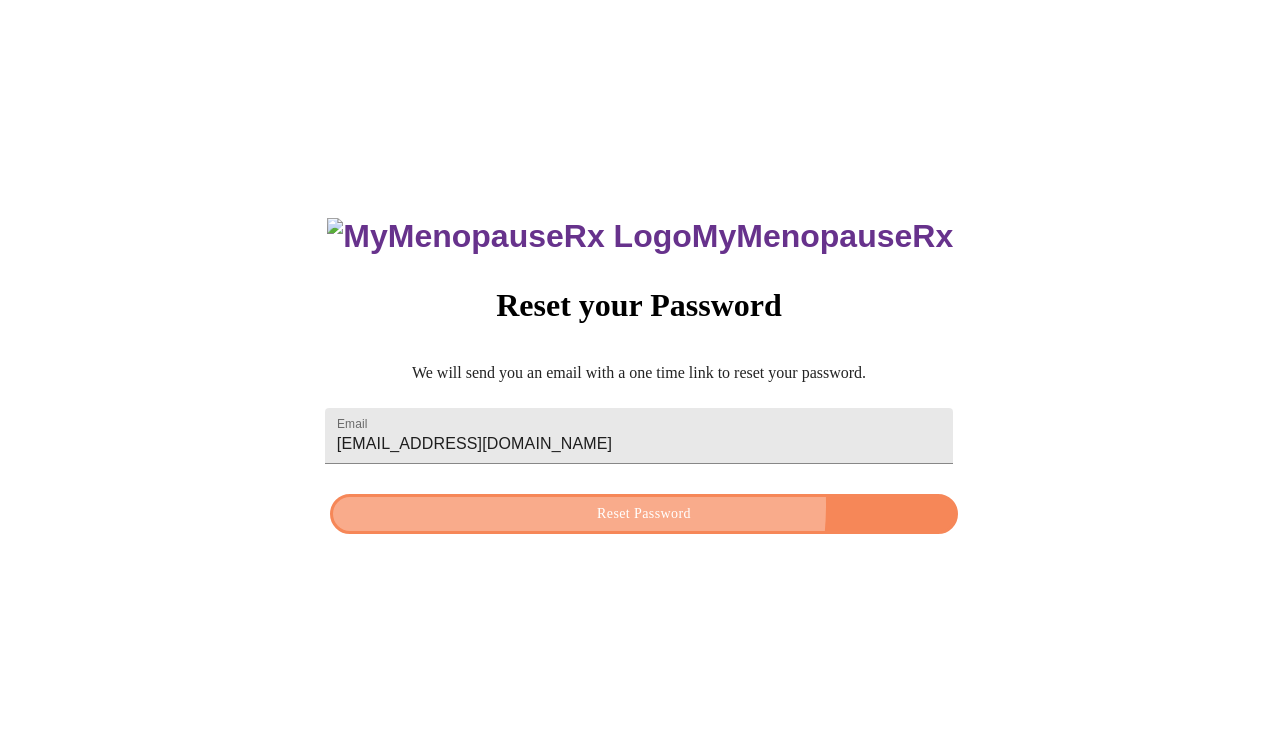 click on "Reset Password" at bounding box center (644, 514) 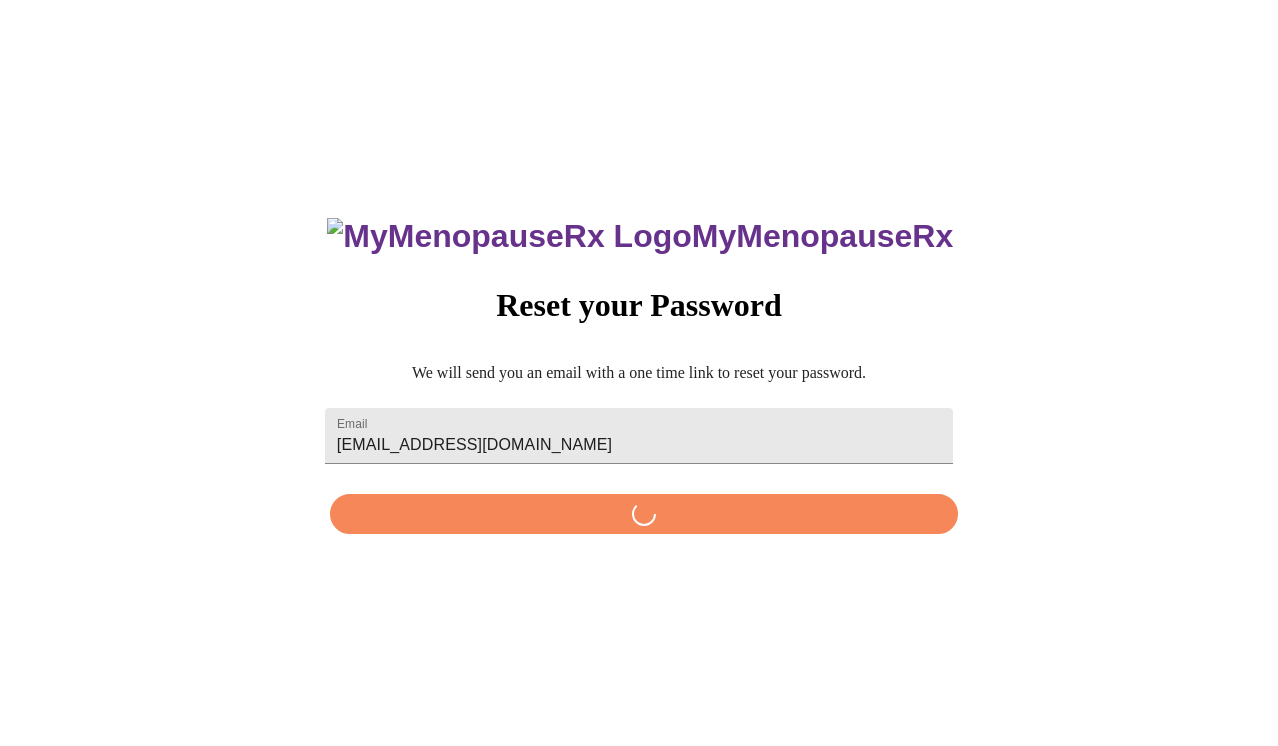 scroll, scrollTop: 0, scrollLeft: 0, axis: both 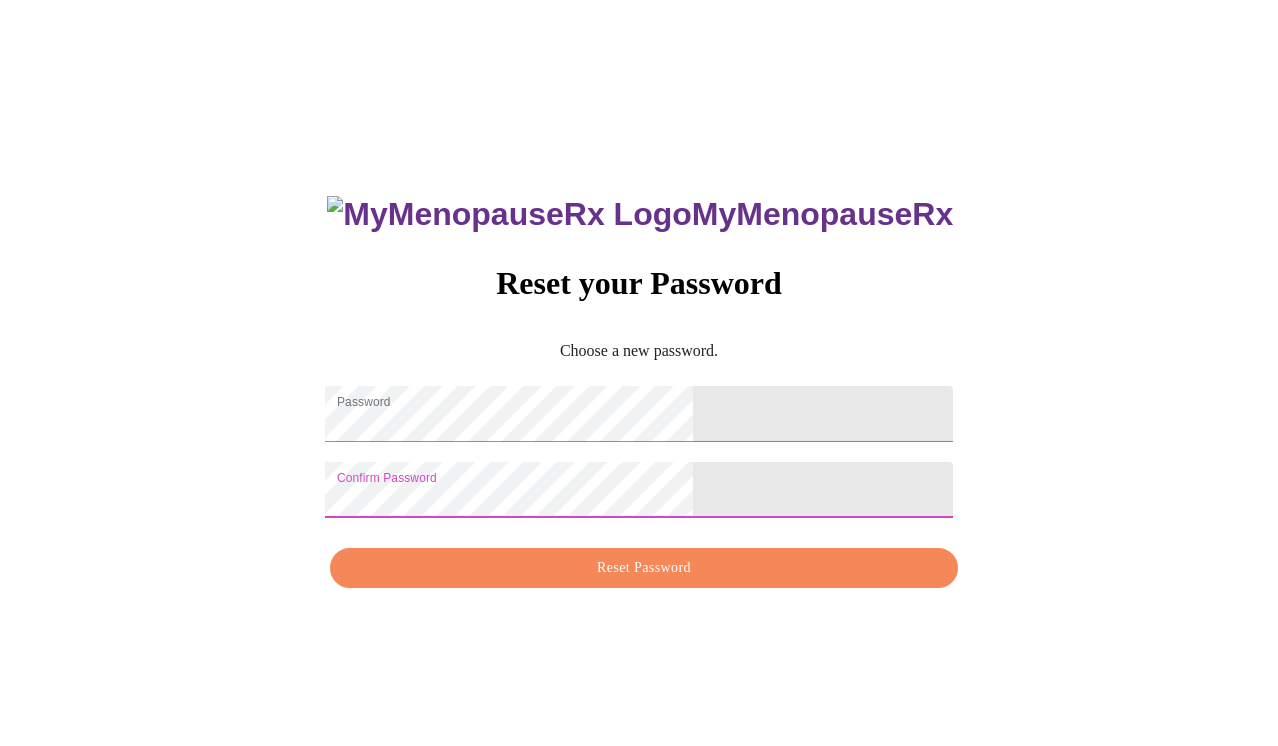 click on "Reset Password" at bounding box center [644, 568] 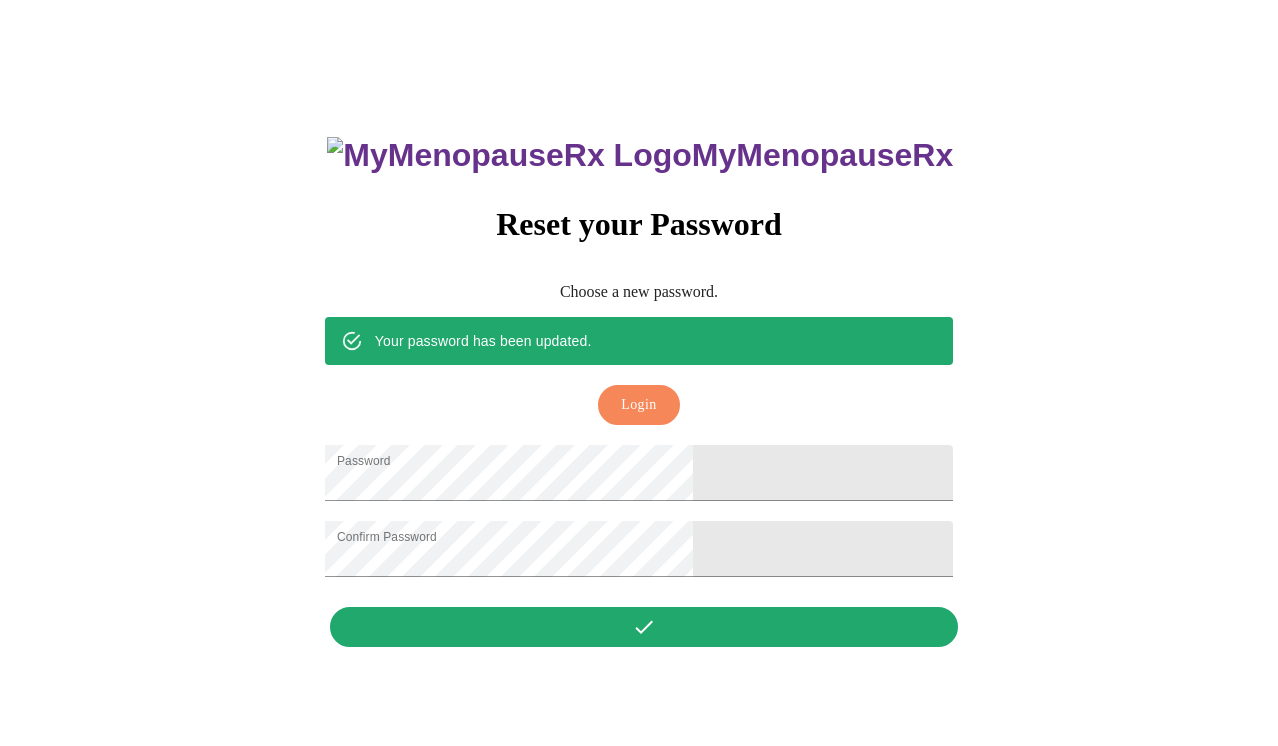 click on "Login" at bounding box center [638, 405] 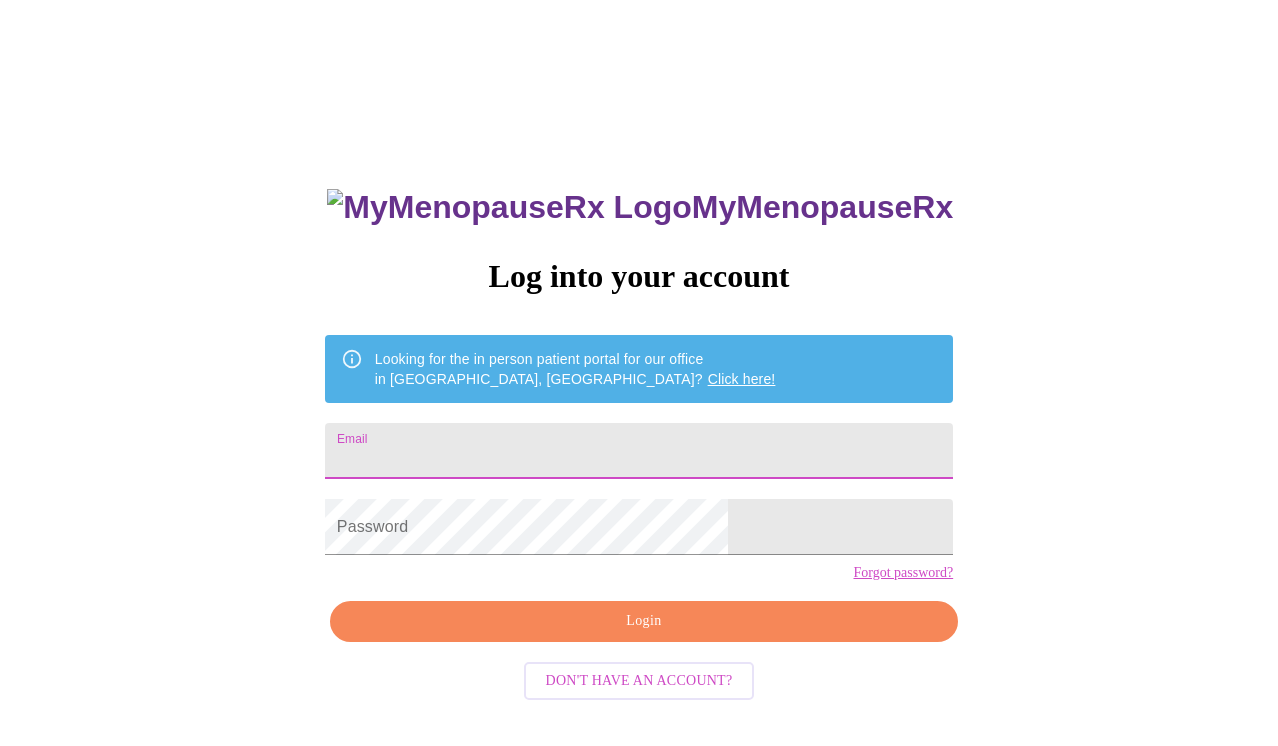 click on "Email" at bounding box center (639, 451) 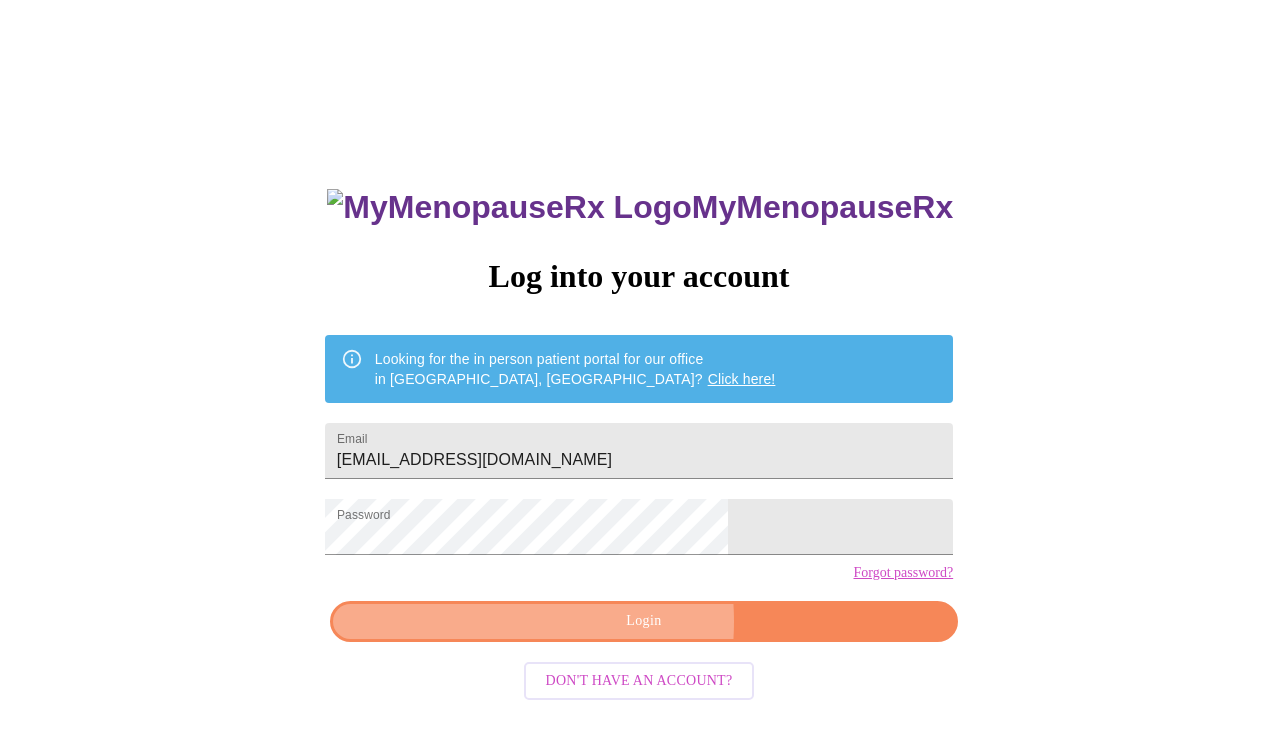 click on "Login" at bounding box center (644, 621) 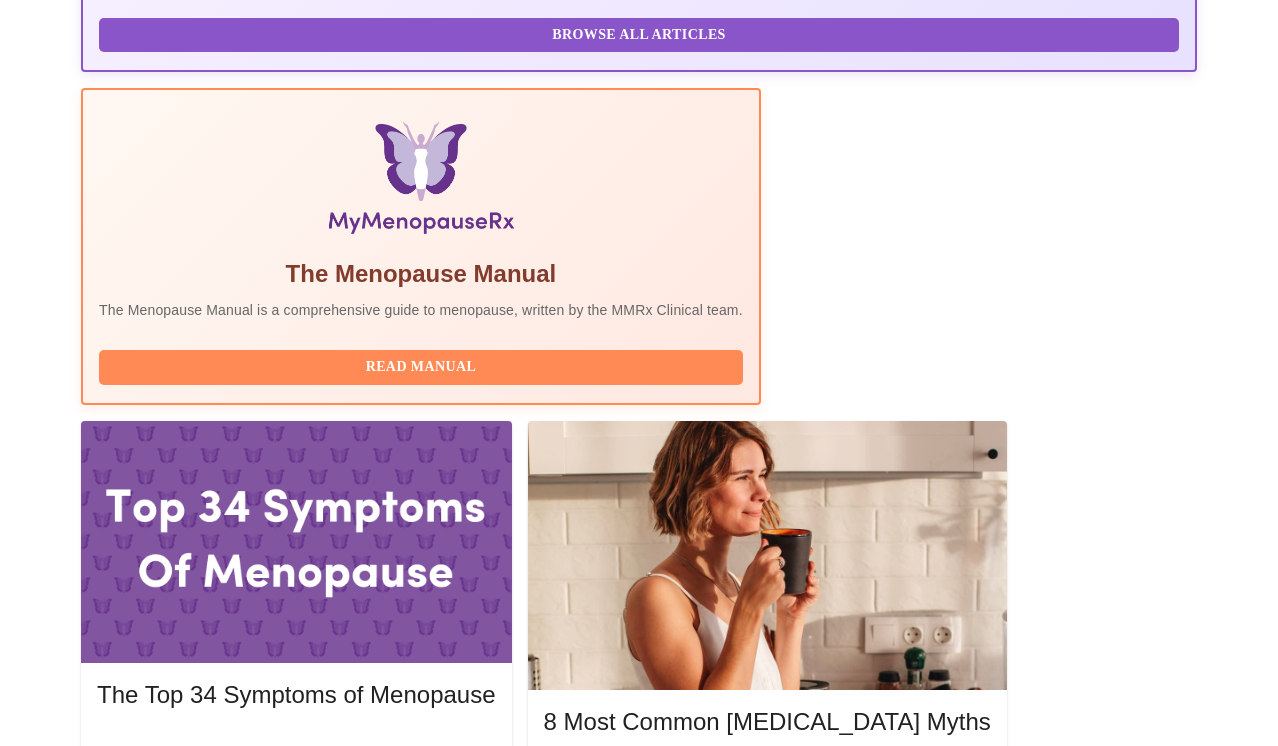 scroll, scrollTop: 603, scrollLeft: 0, axis: vertical 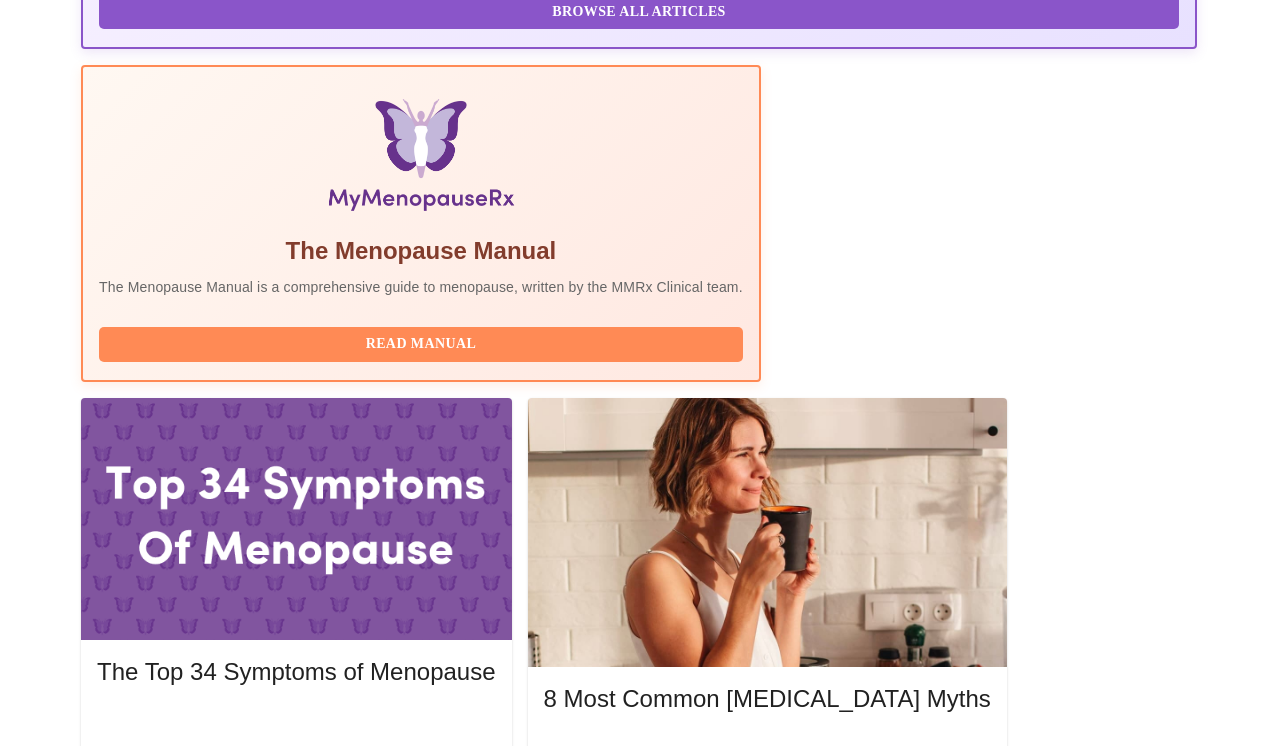 click 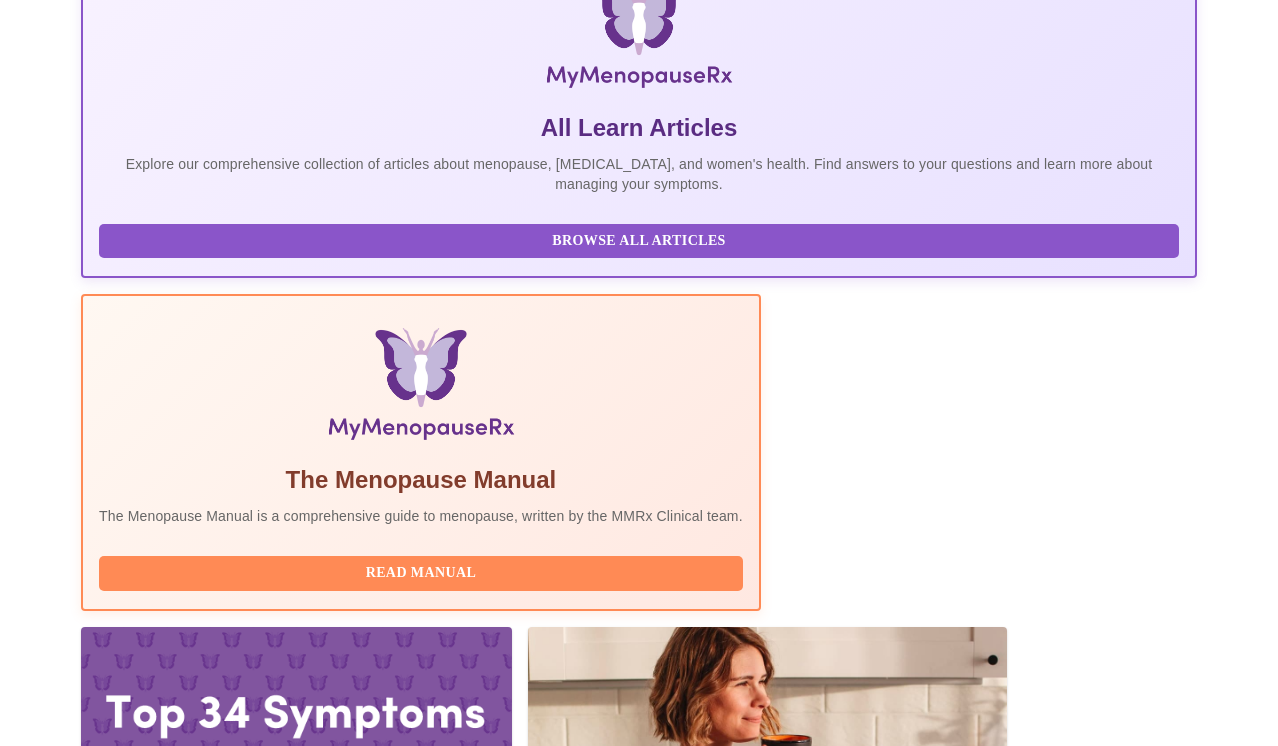 scroll, scrollTop: 0, scrollLeft: 0, axis: both 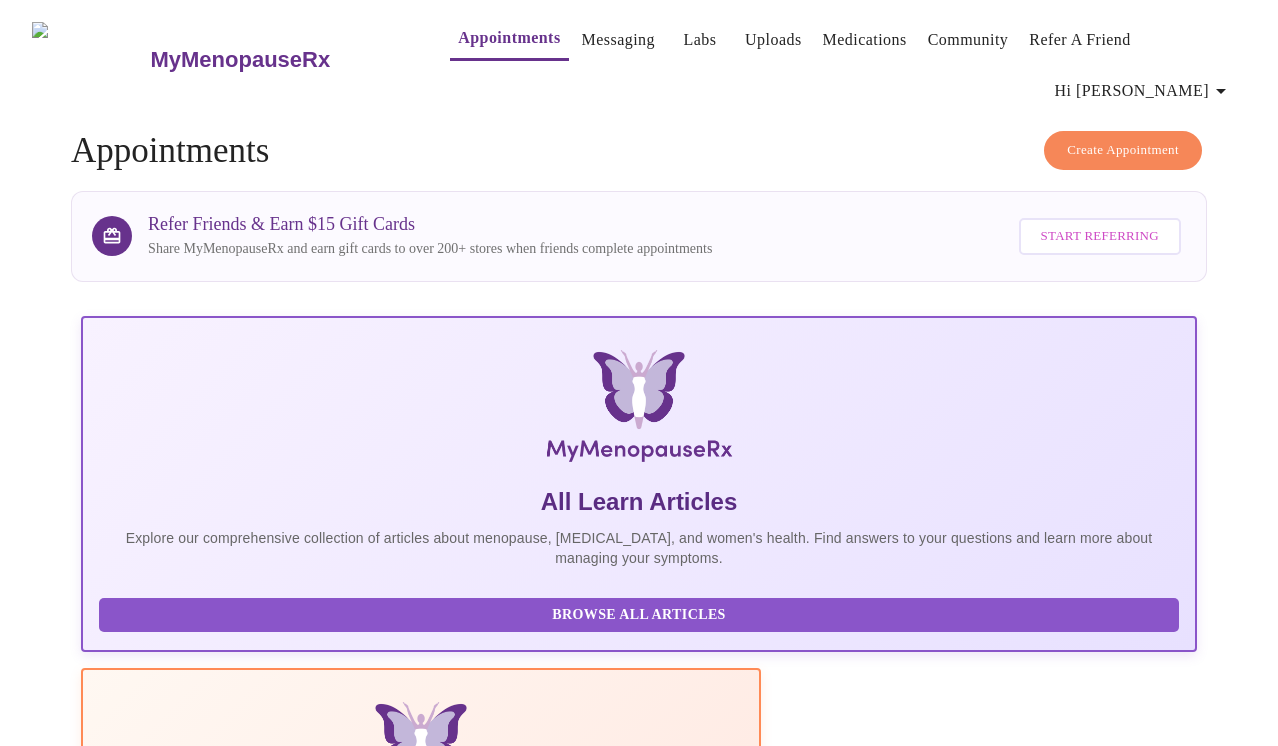 click on "Hi [PERSON_NAME]" at bounding box center [1144, 91] 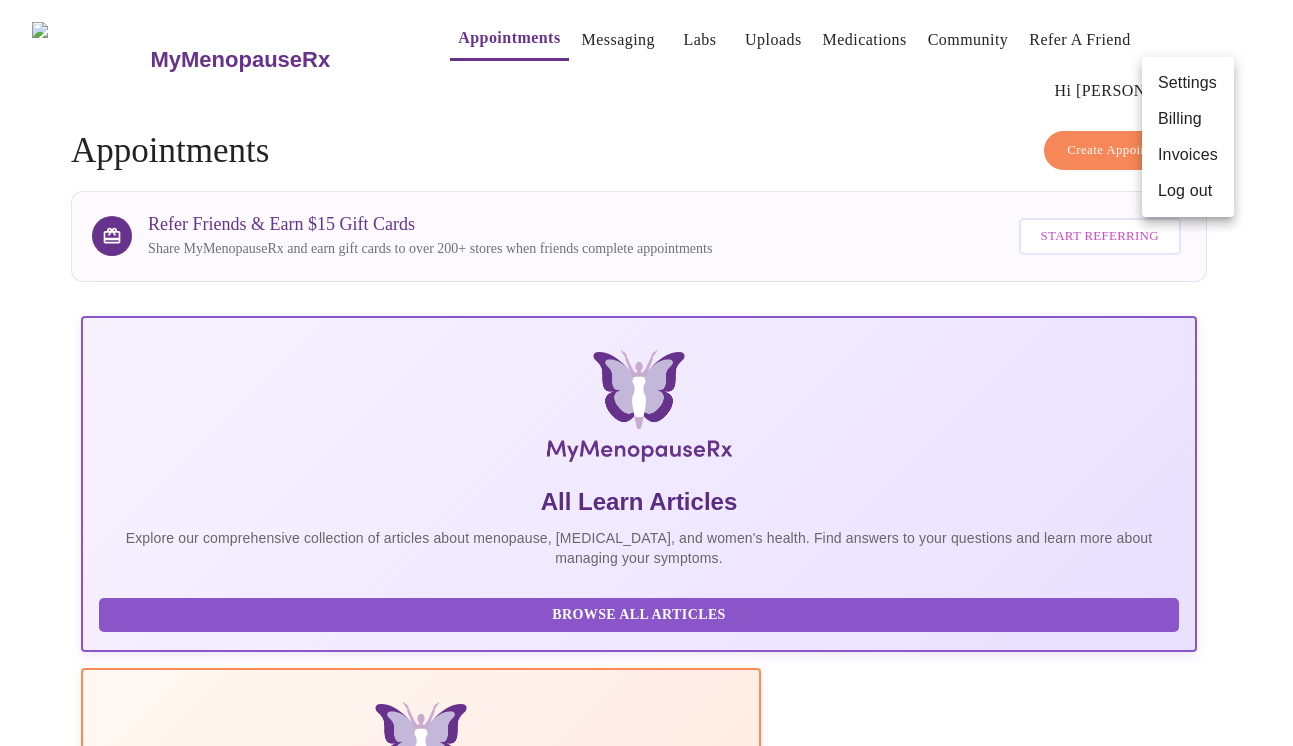 click at bounding box center [646, 373] 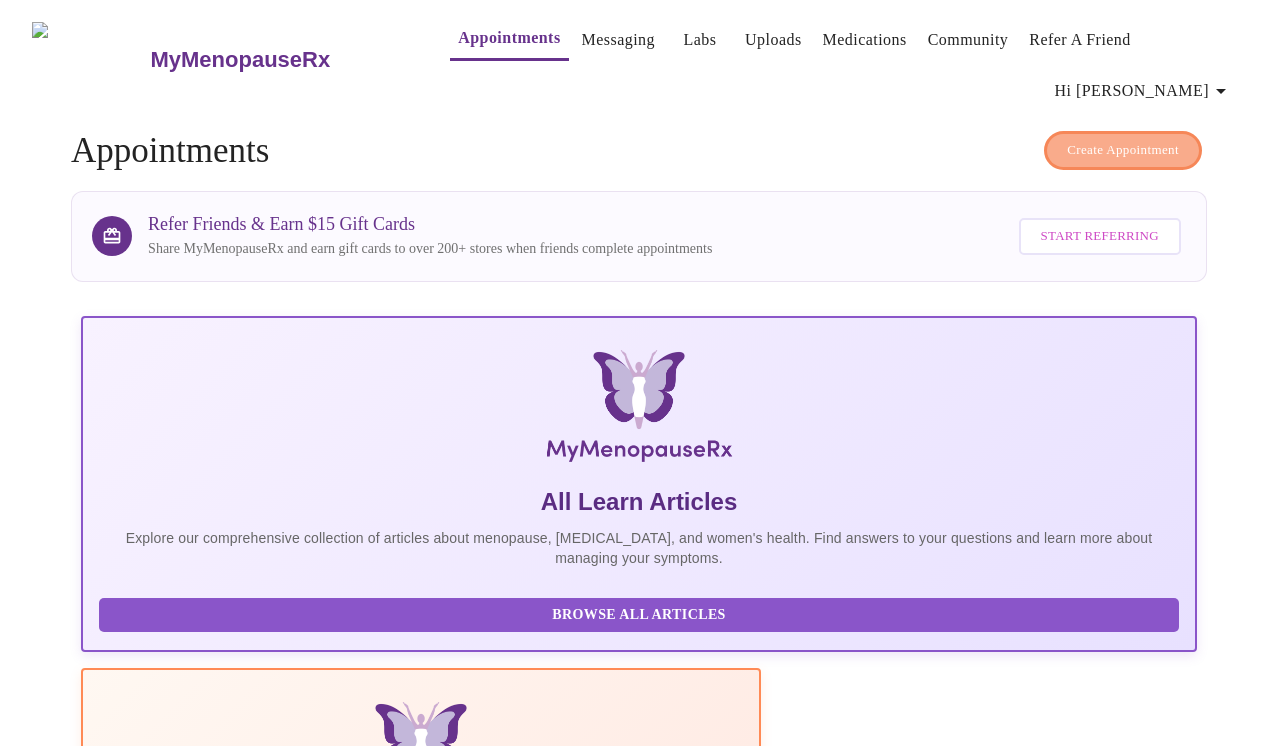 click on "Create Appointment" at bounding box center (1123, 150) 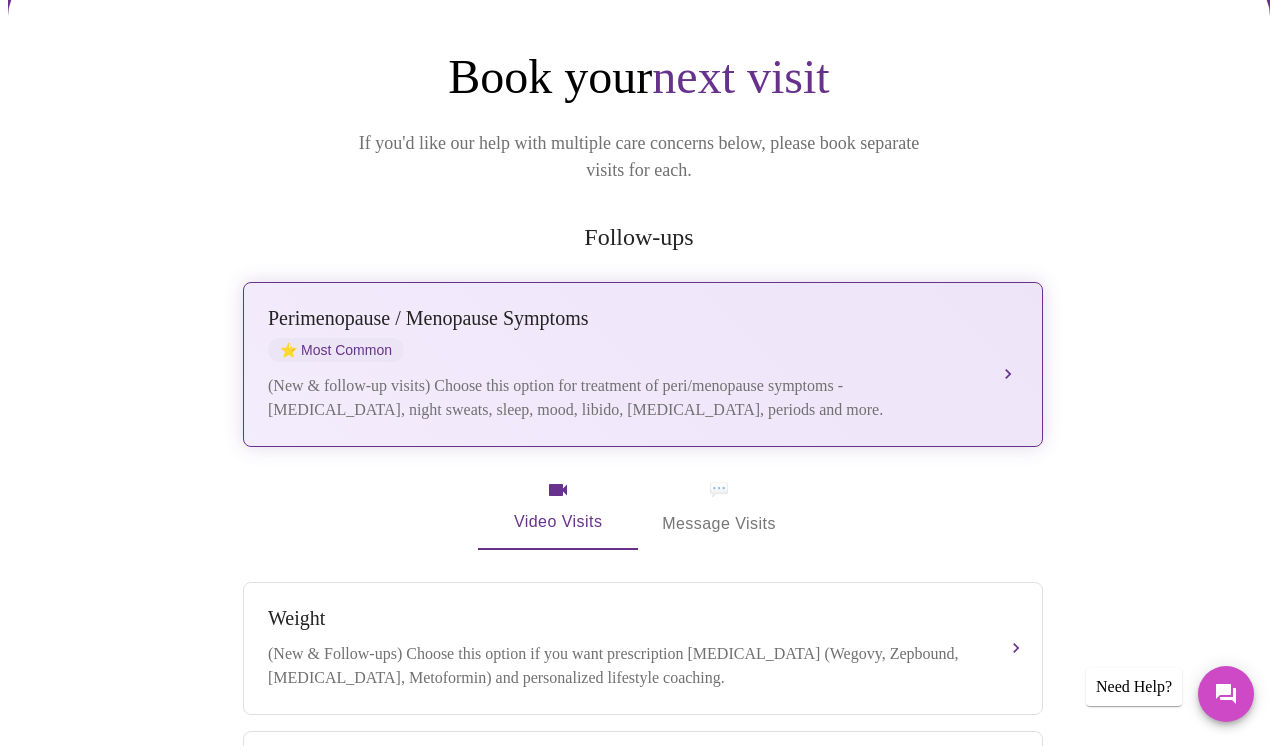 scroll, scrollTop: 213, scrollLeft: 0, axis: vertical 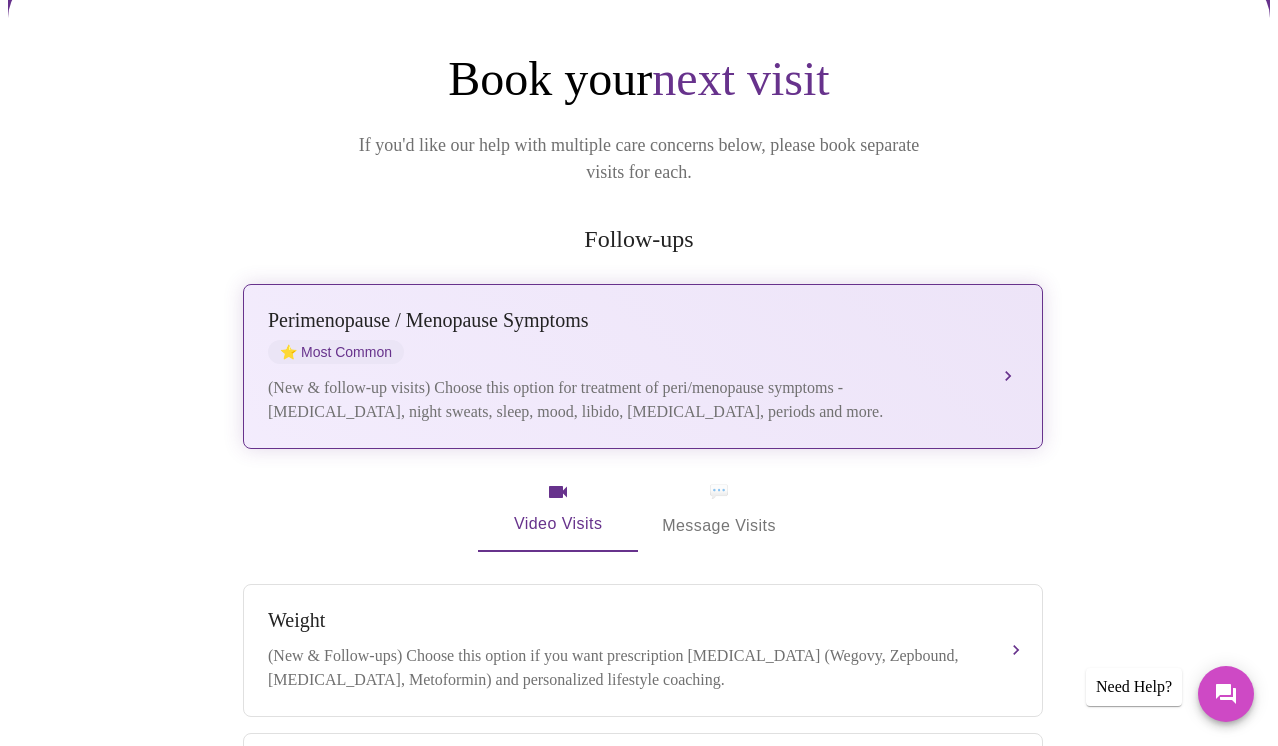 click on "[MEDICAL_DATA] / Menopause Symptoms  ⭐  Most Common (New & follow-up visits) Choose this option for treatment of peri/menopause symptoms - [MEDICAL_DATA], night sweats, sleep, mood, libido, [MEDICAL_DATA], periods and more." at bounding box center (643, 366) 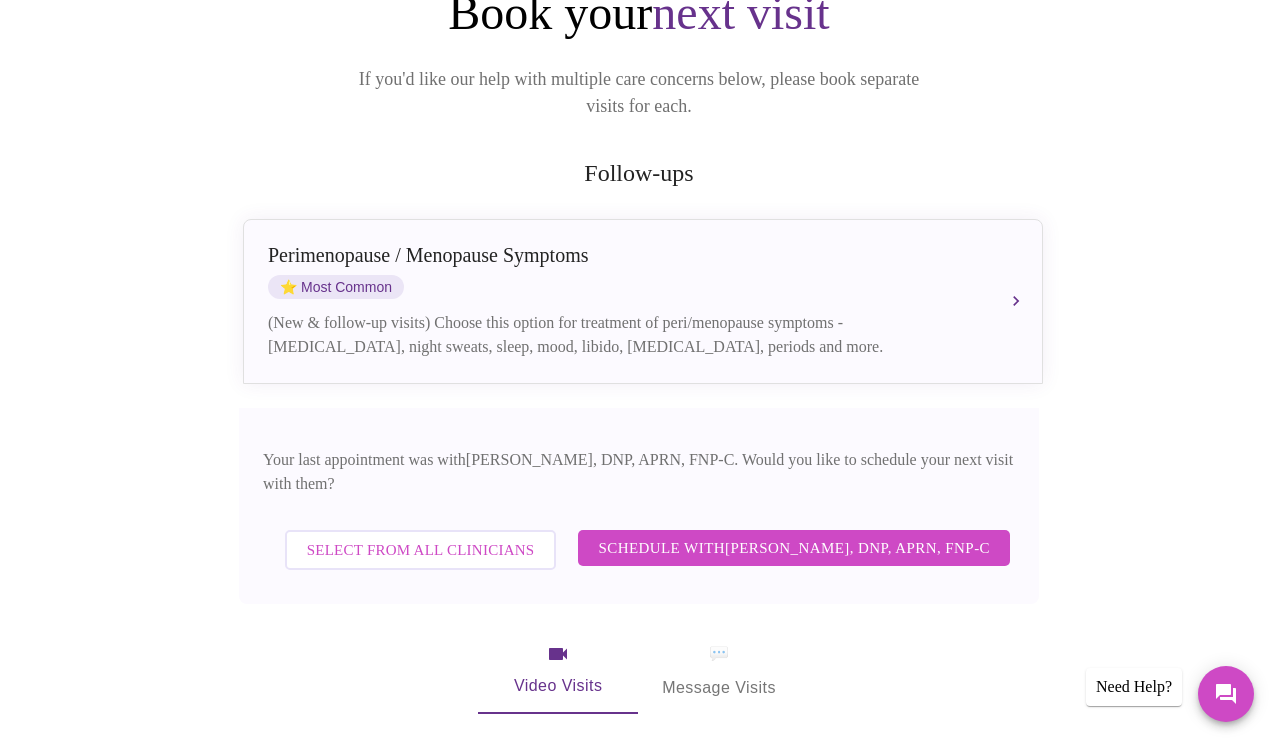 scroll, scrollTop: 141, scrollLeft: 0, axis: vertical 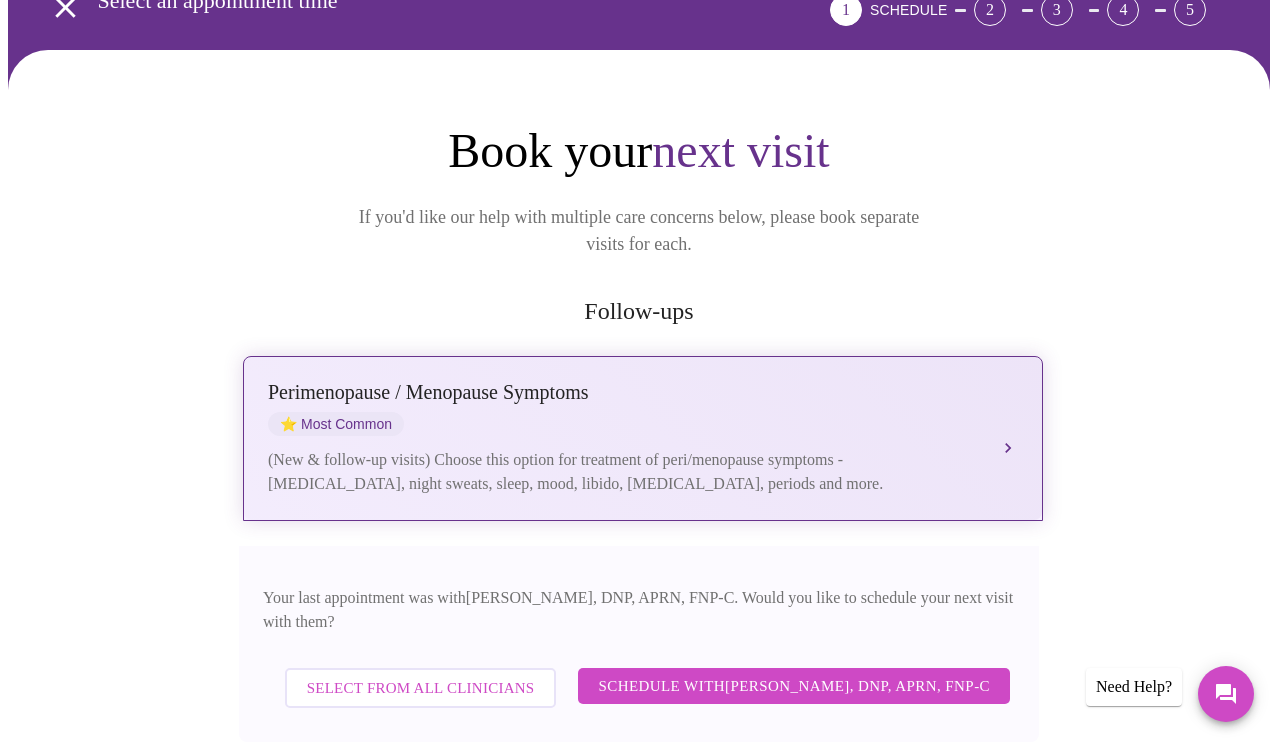 click on "[MEDICAL_DATA] / Menopause Symptoms  ⭐  Most Common (New & follow-up visits) Choose this option for treatment of peri/menopause symptoms - [MEDICAL_DATA], night sweats, sleep, mood, libido, [MEDICAL_DATA], periods and more." at bounding box center (643, 438) 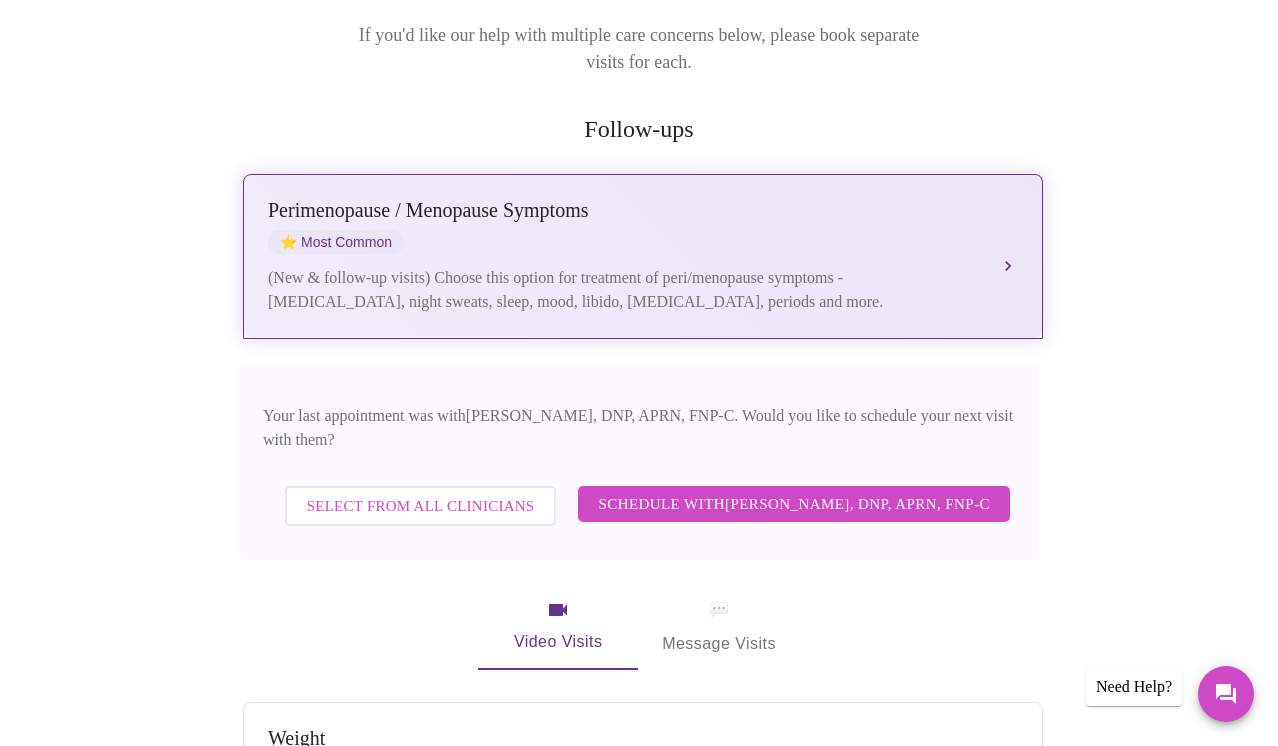 scroll, scrollTop: 606, scrollLeft: 0, axis: vertical 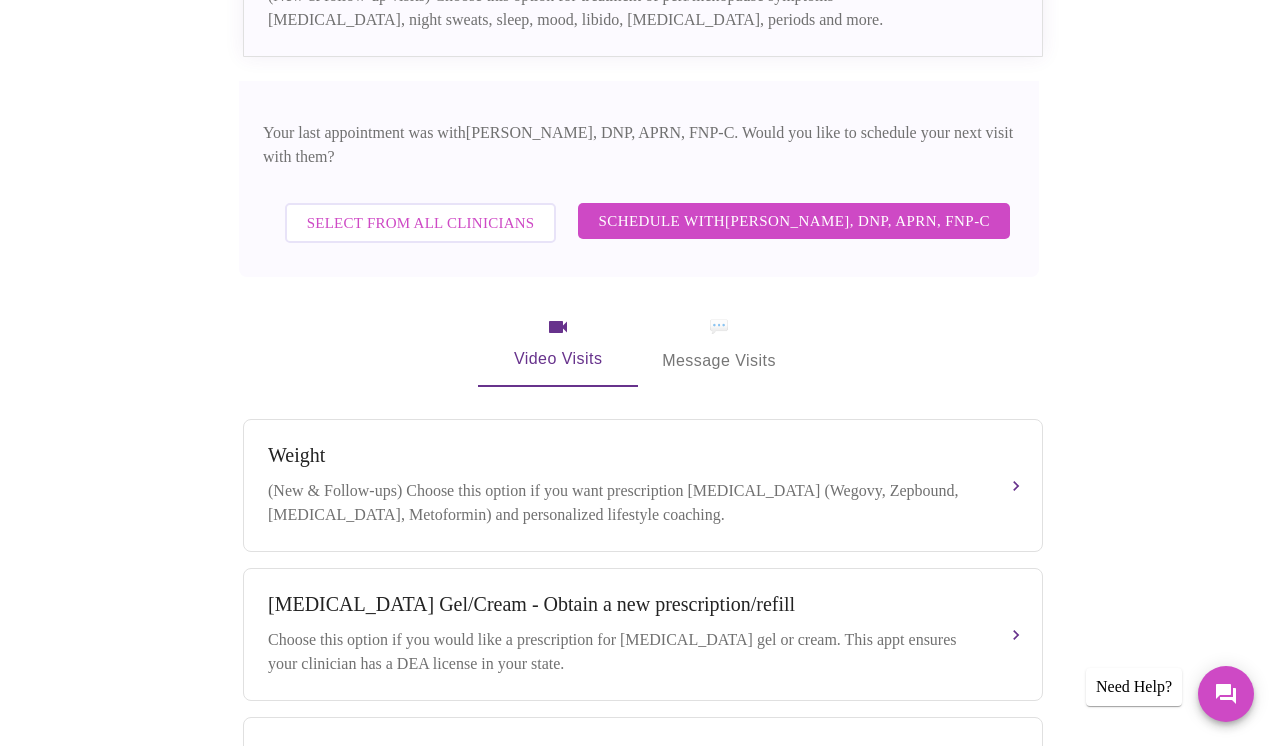 click on "Video Visits" at bounding box center [558, 344] 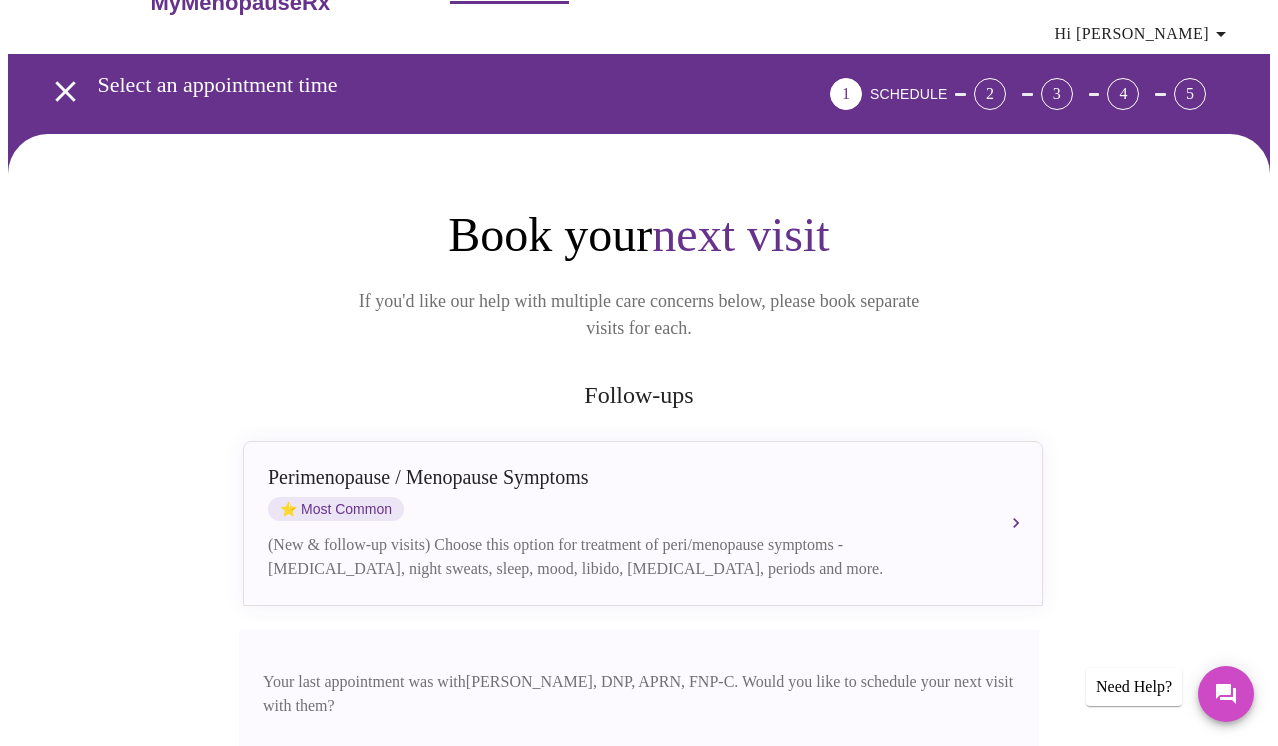 scroll, scrollTop: 119, scrollLeft: 0, axis: vertical 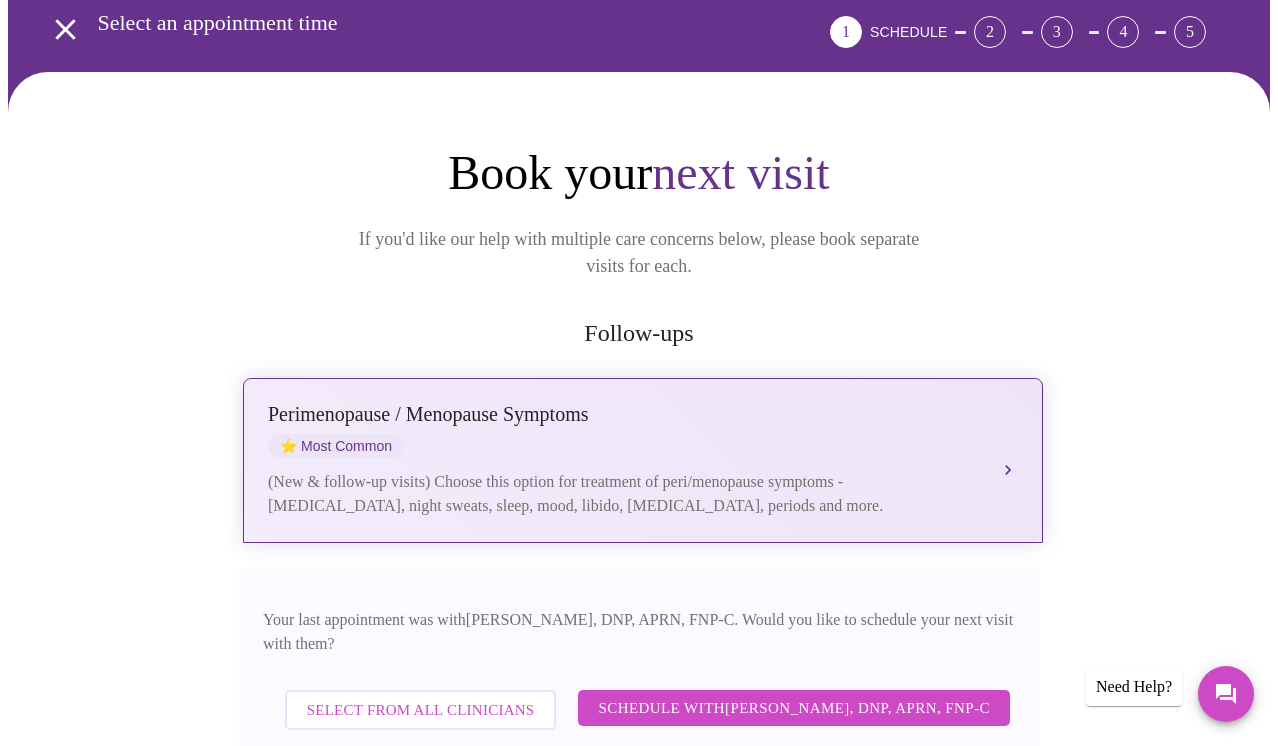 click on "[MEDICAL_DATA] / Menopause Symptoms  ⭐  Most Common (New & follow-up visits) Choose this option for treatment of peri/menopause symptoms - [MEDICAL_DATA], night sweats, sleep, mood, libido, [MEDICAL_DATA], periods and more." at bounding box center (643, 460) 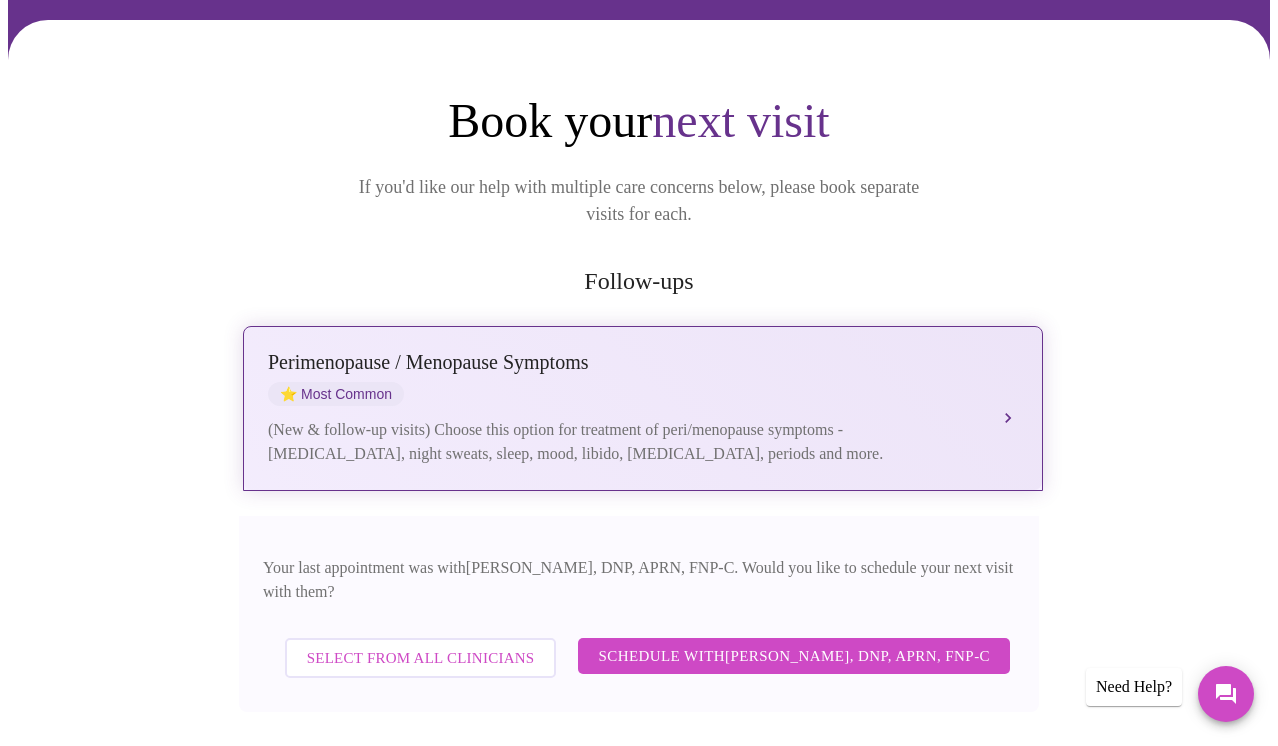 scroll, scrollTop: 276, scrollLeft: 0, axis: vertical 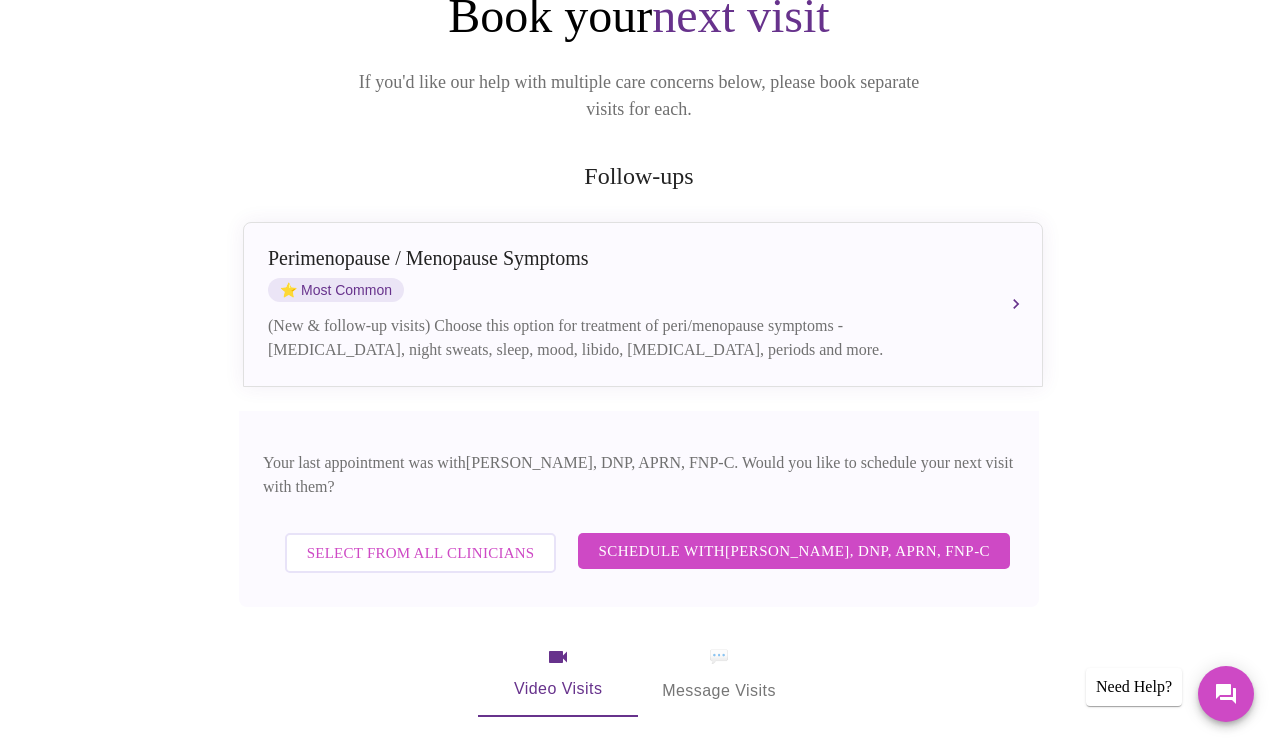 click on "Schedule with  [PERSON_NAME], DNP, APRN, FNP-C" at bounding box center [794, 551] 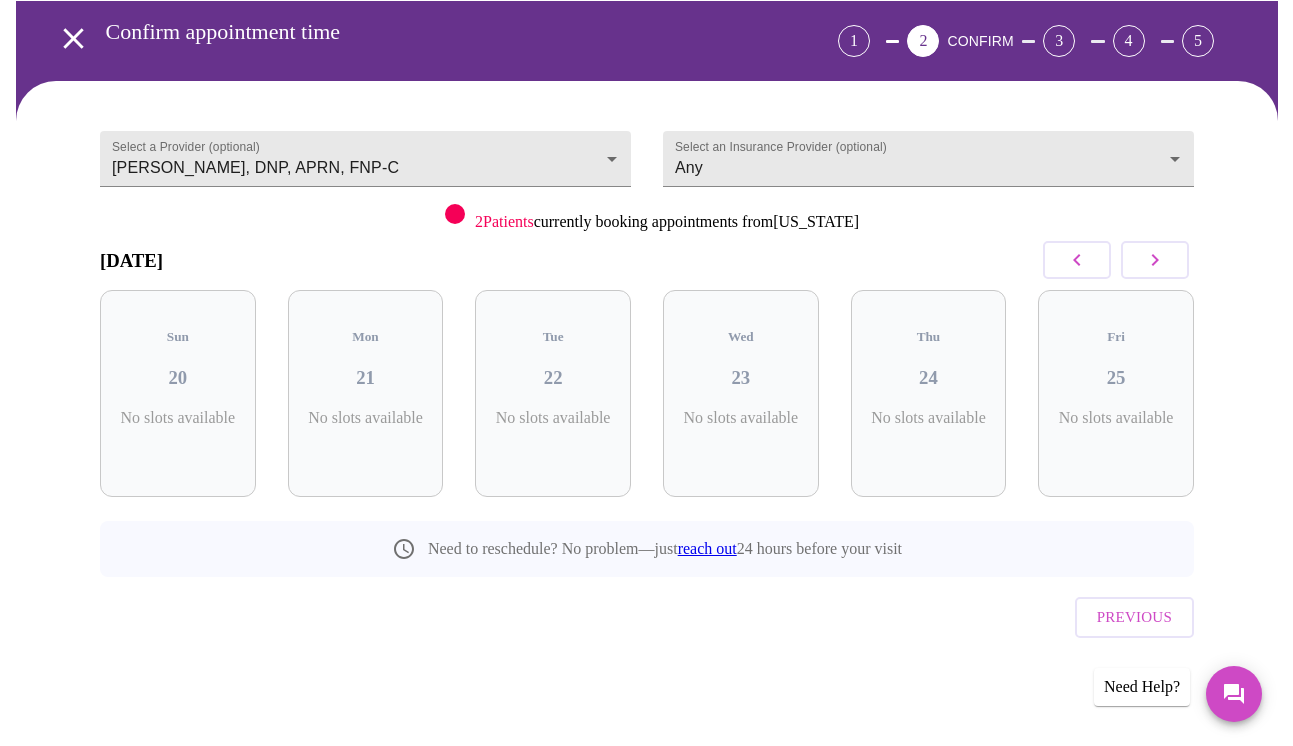 scroll, scrollTop: 68, scrollLeft: 0, axis: vertical 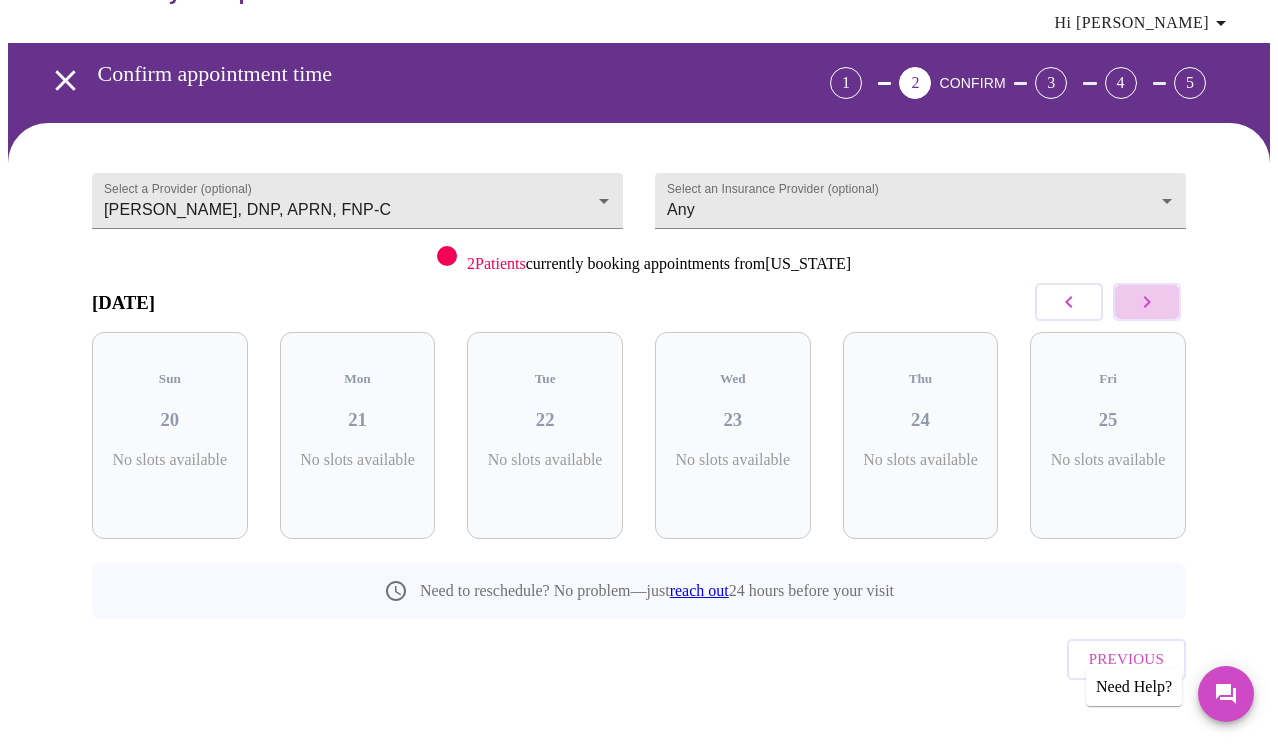 click 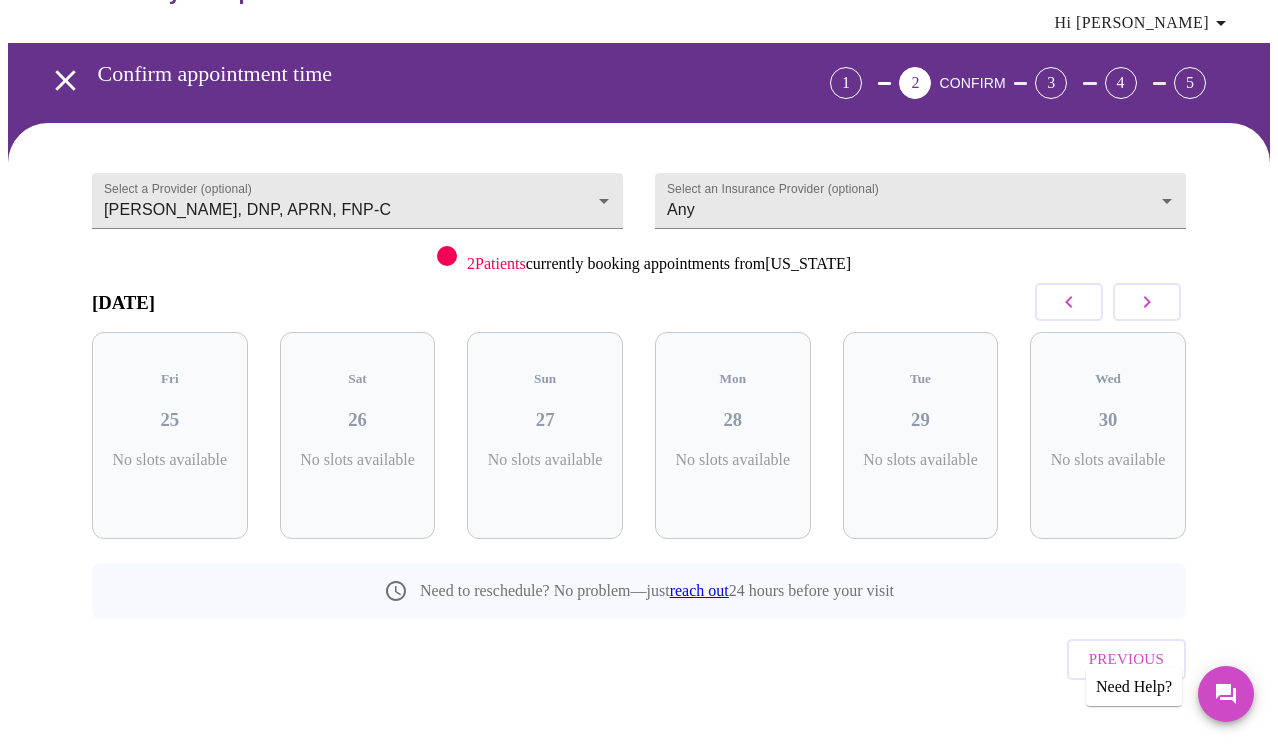 click 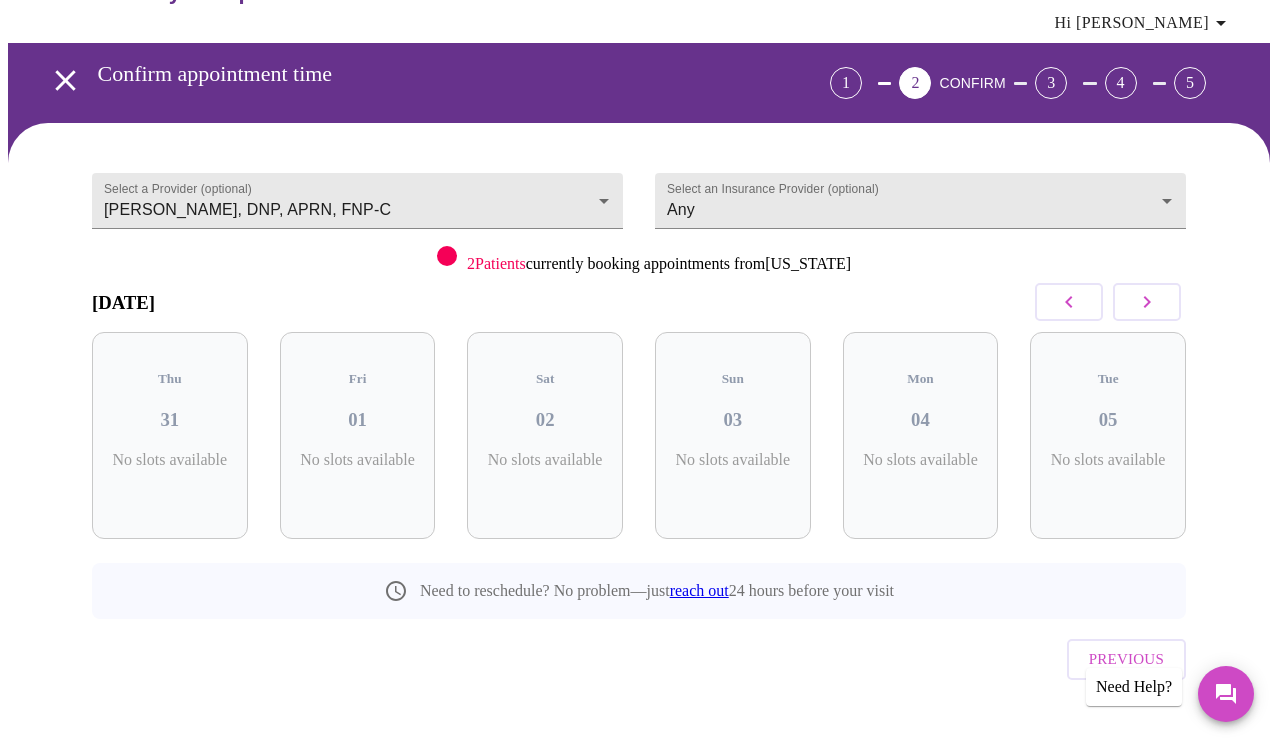 click 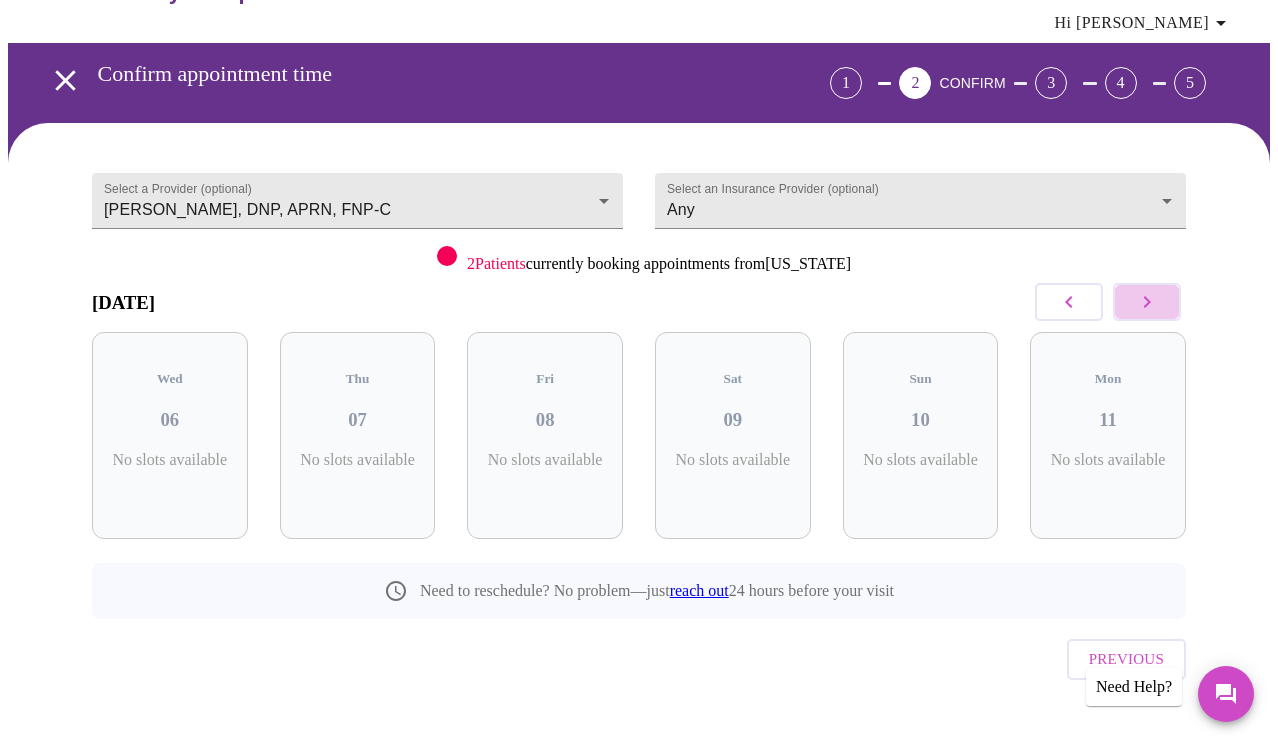 click 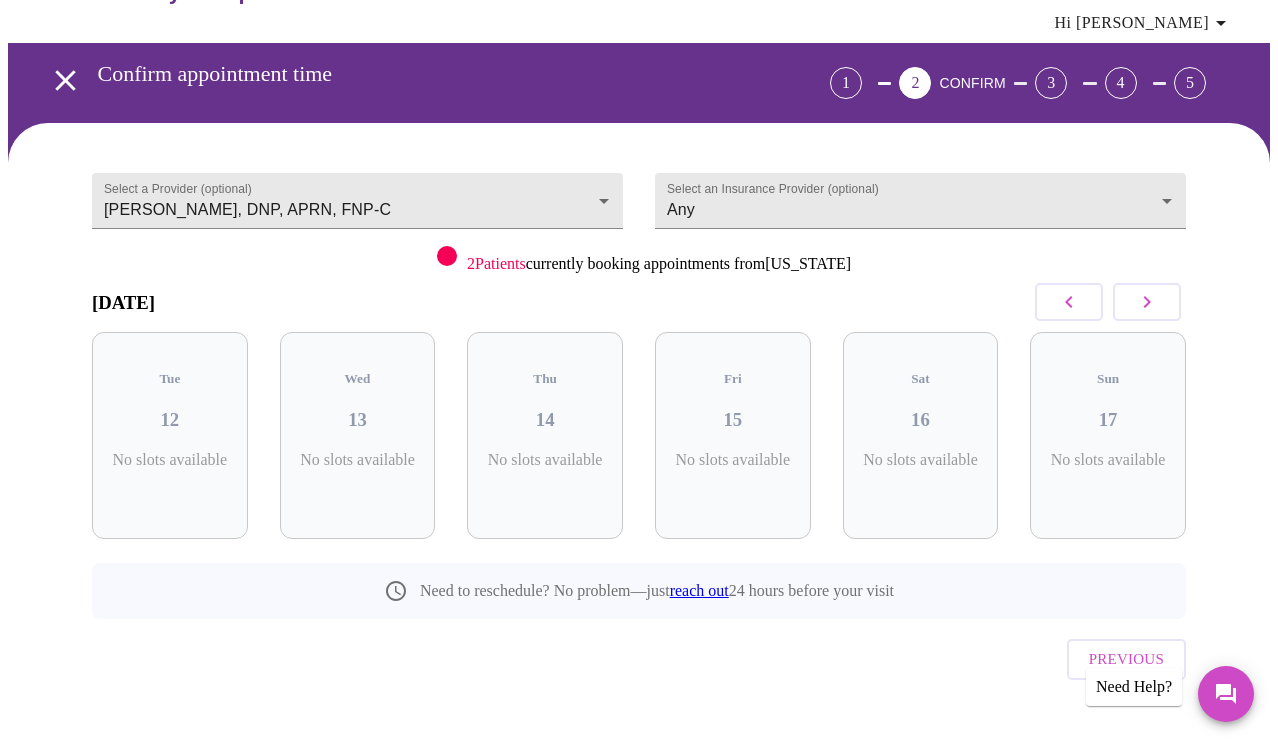 click 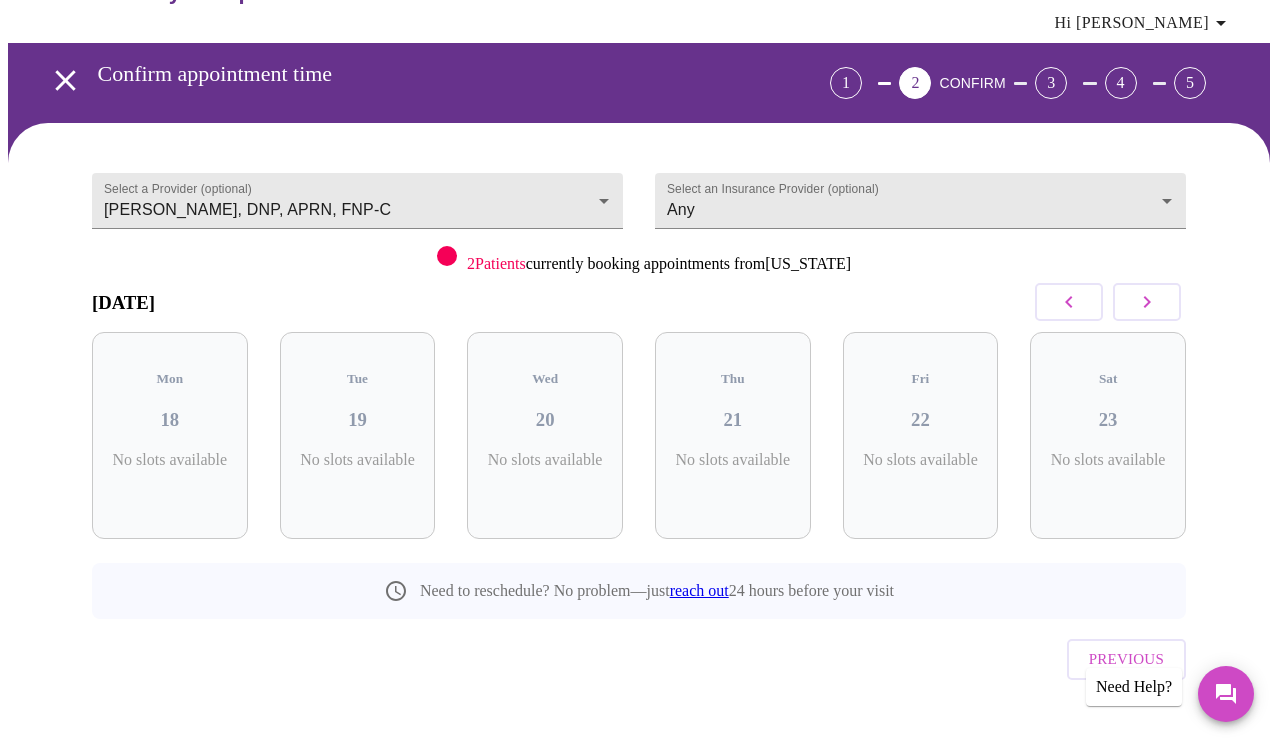 click 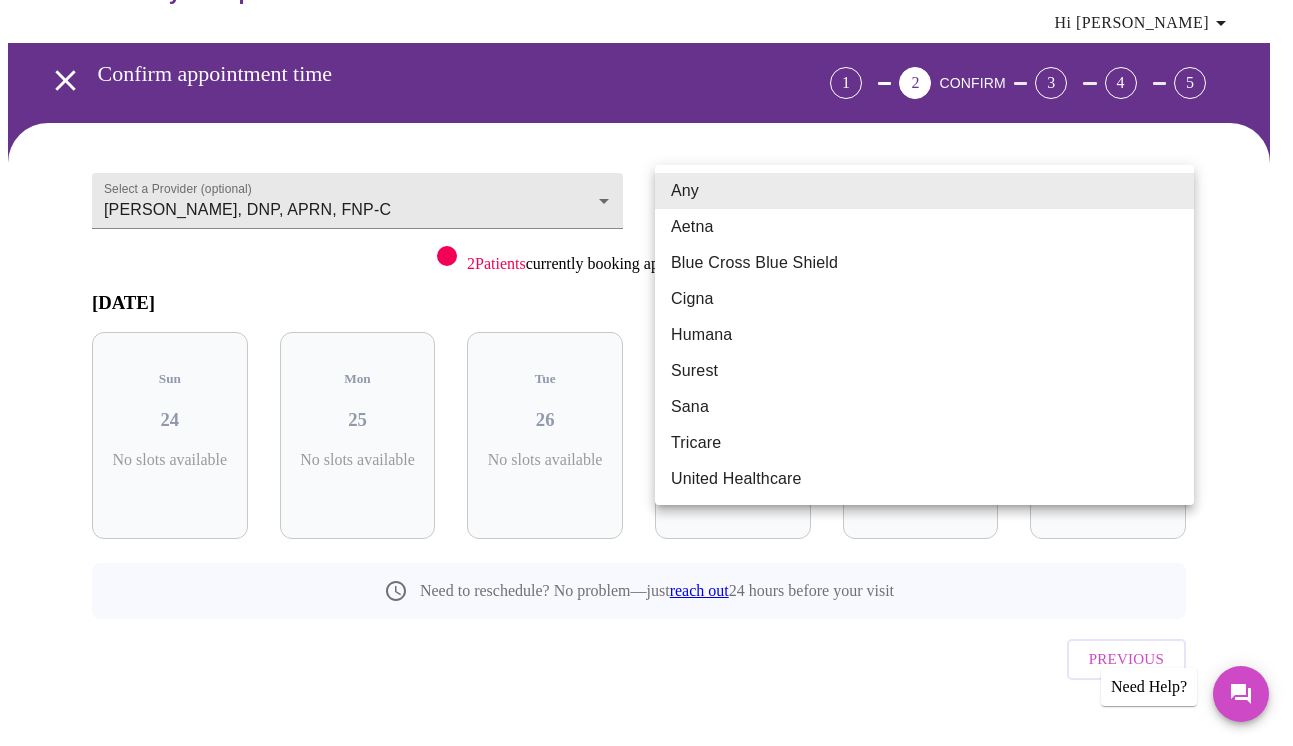 click on "MyMenopauseRx Appointments Messaging Labs Uploads Medications Community Refer a Friend Hi [PERSON_NAME] appointment time 1 2 CONFIRM 3 4 5 Select a Provider (optional) [PERSON_NAME], DNP, APRN, FNP-C [PERSON_NAME], DNP, APRN, FNP-C Select an Insurance Provider (optional) Any Any 2  Patients  currently booking appointments from  [US_STATE] [DATE] Sun 24 No slots available Mon 25 No slots available Tue 26 No slots available Wed 27 No slots available Thu 28 No slots available Fri 29 No slots available Need to reschedule? No problem—just  reach out  24 hours before your visit Previous Need Help? Settings Billing Invoices Log out Any Aetna Blue Cross Blue Shield Cigna Humana Surest Sana Tricare United Healthcare" at bounding box center [646, 360] 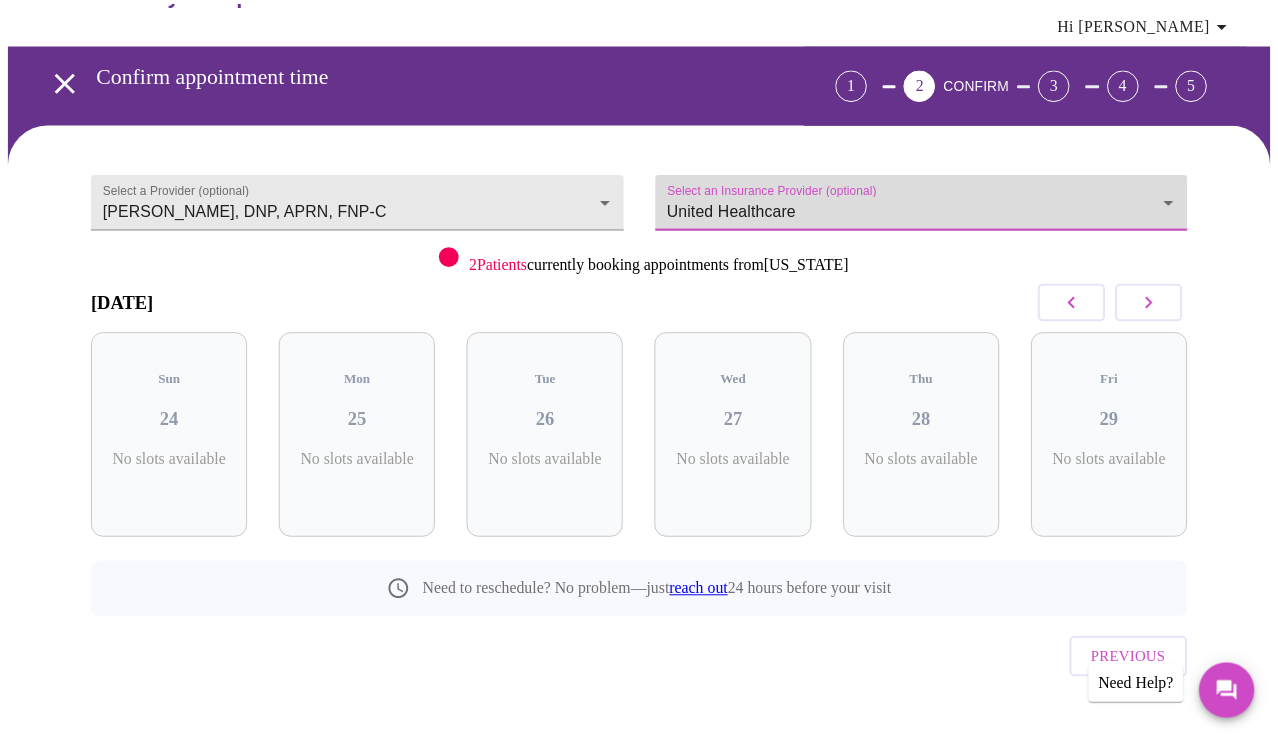 scroll, scrollTop: 40, scrollLeft: 0, axis: vertical 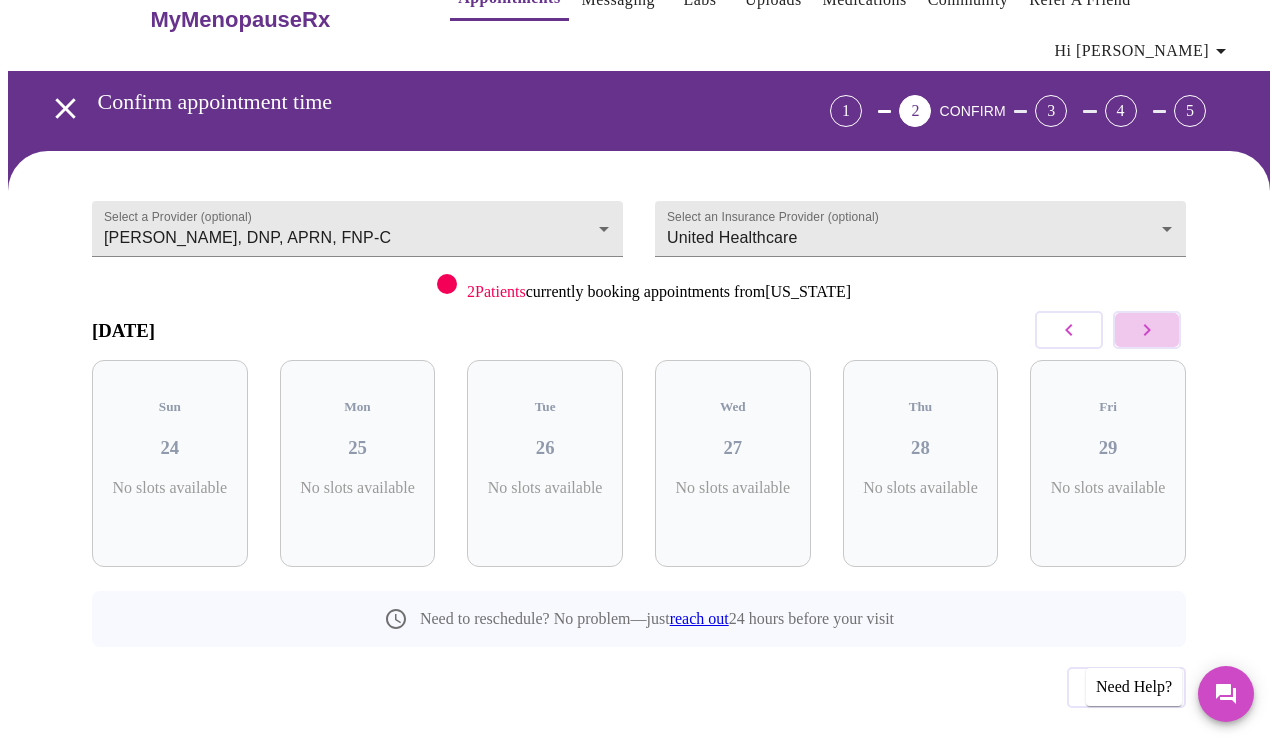 click 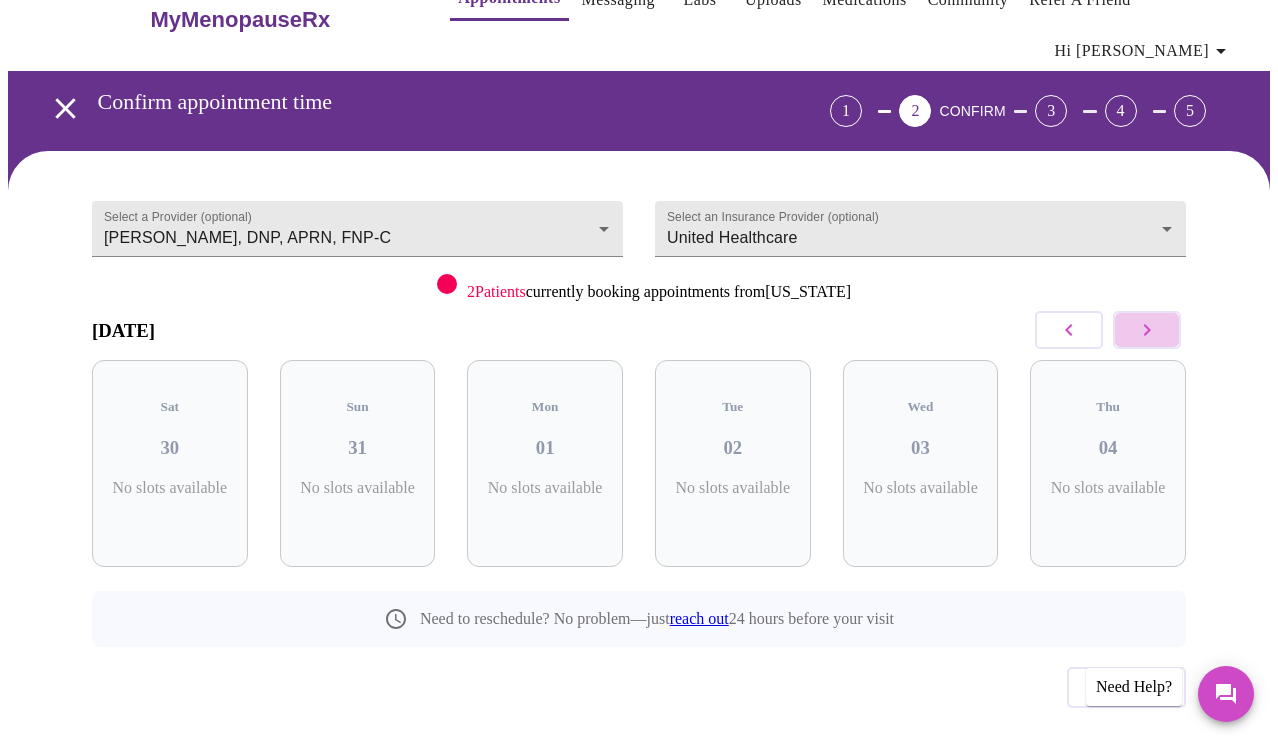 click 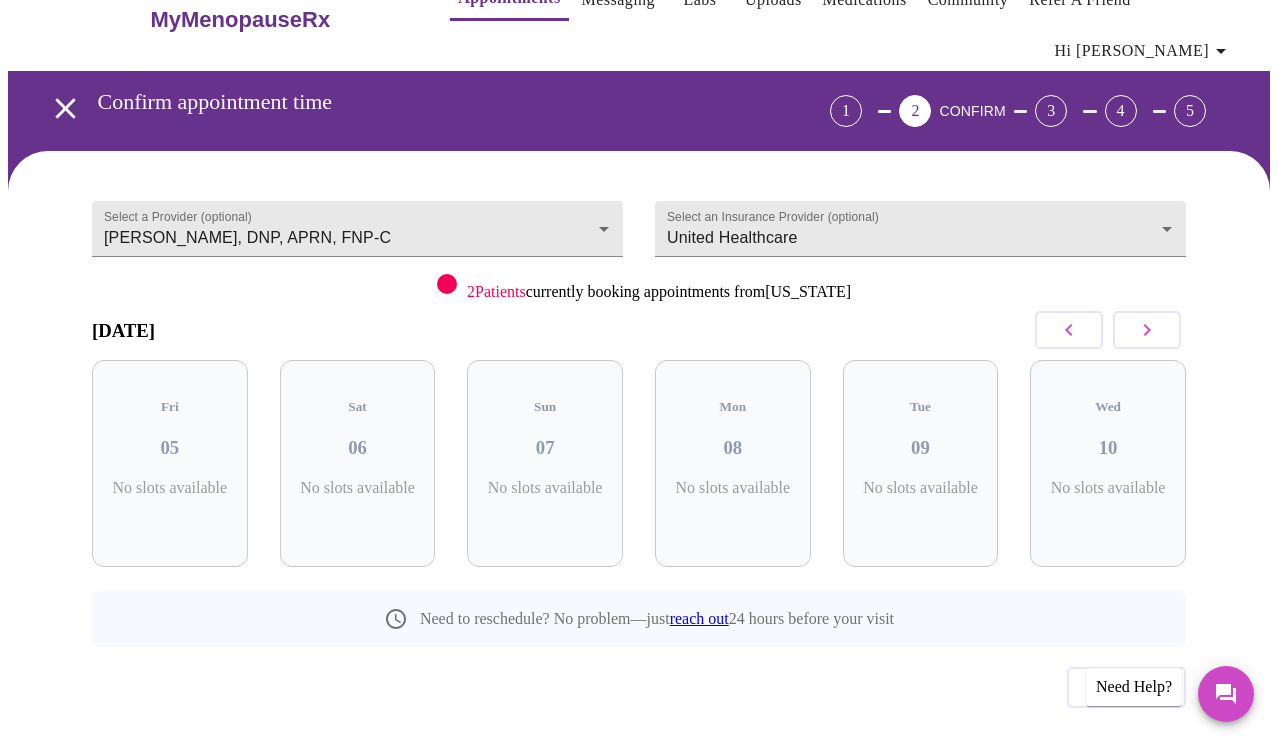 click 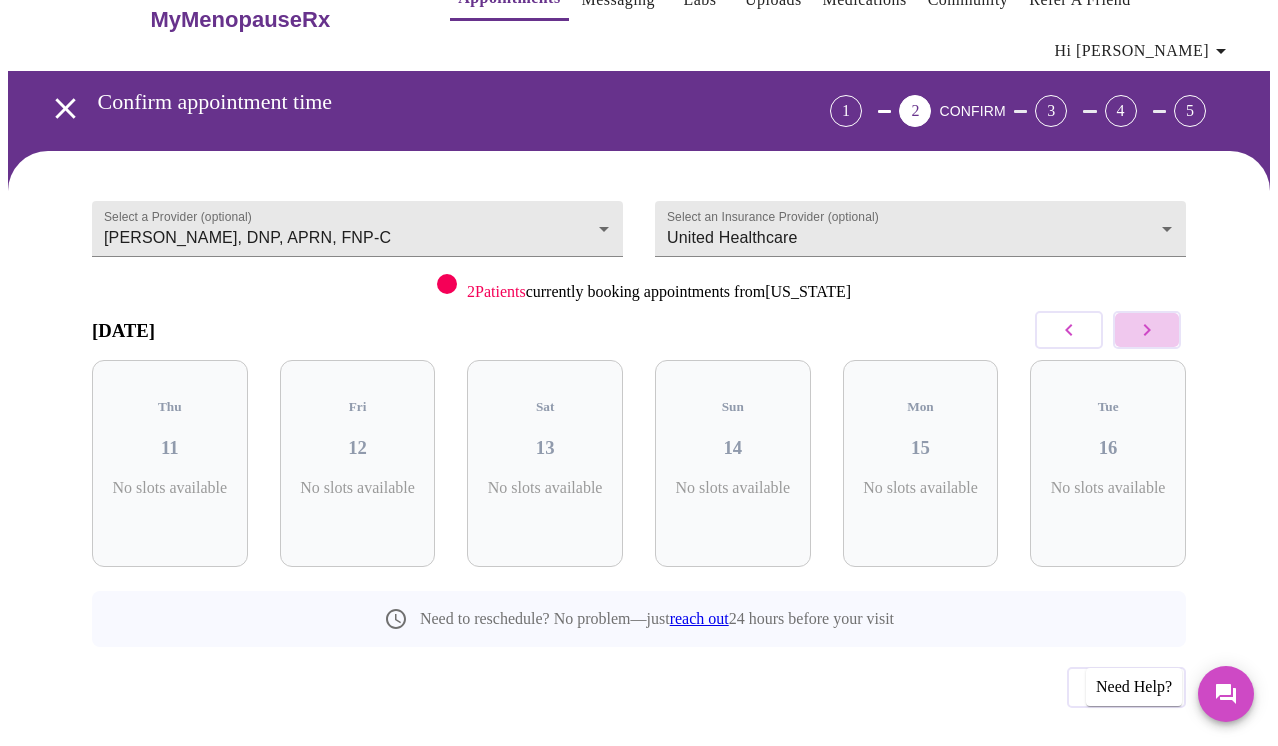 click 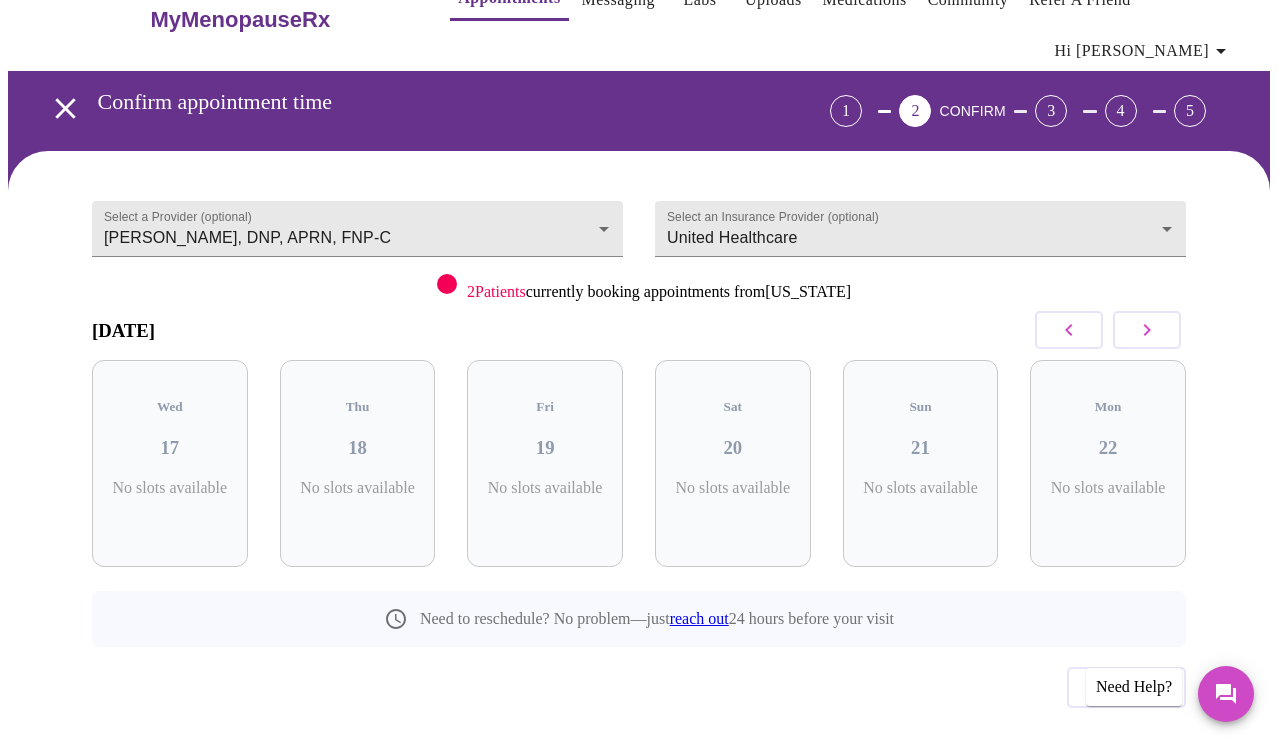 click 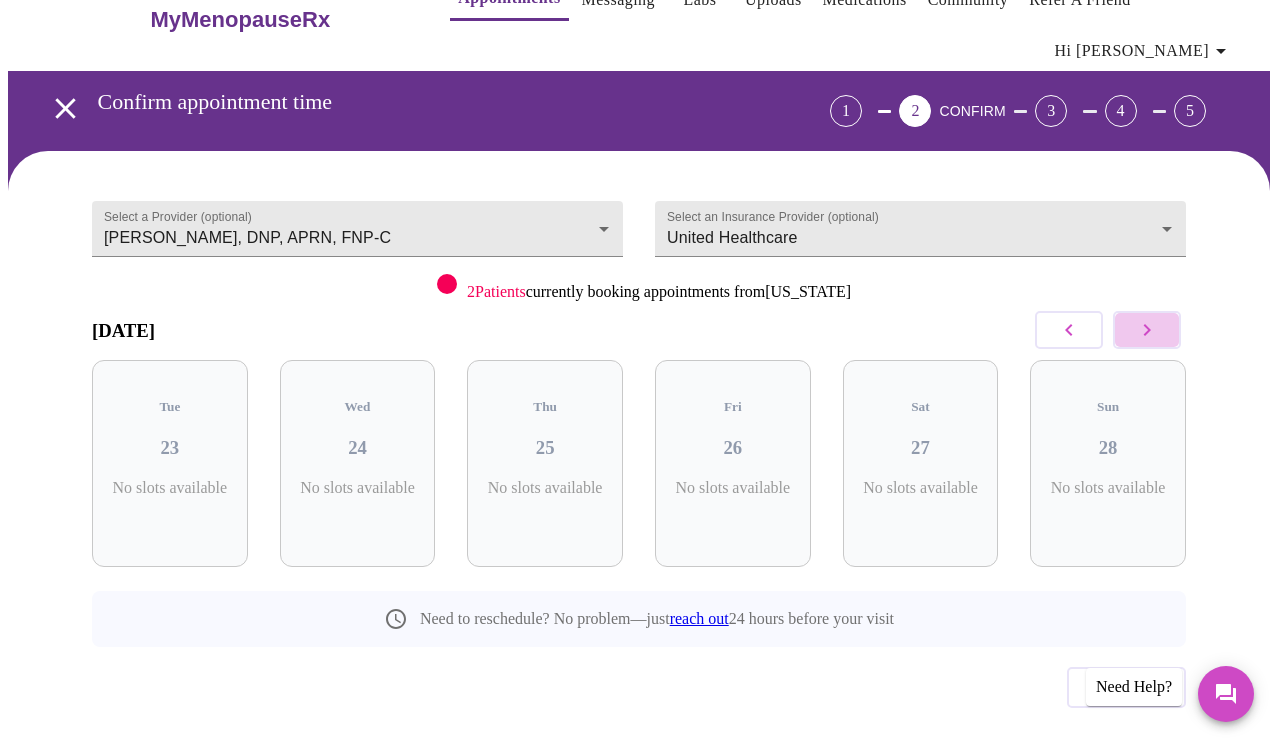 click 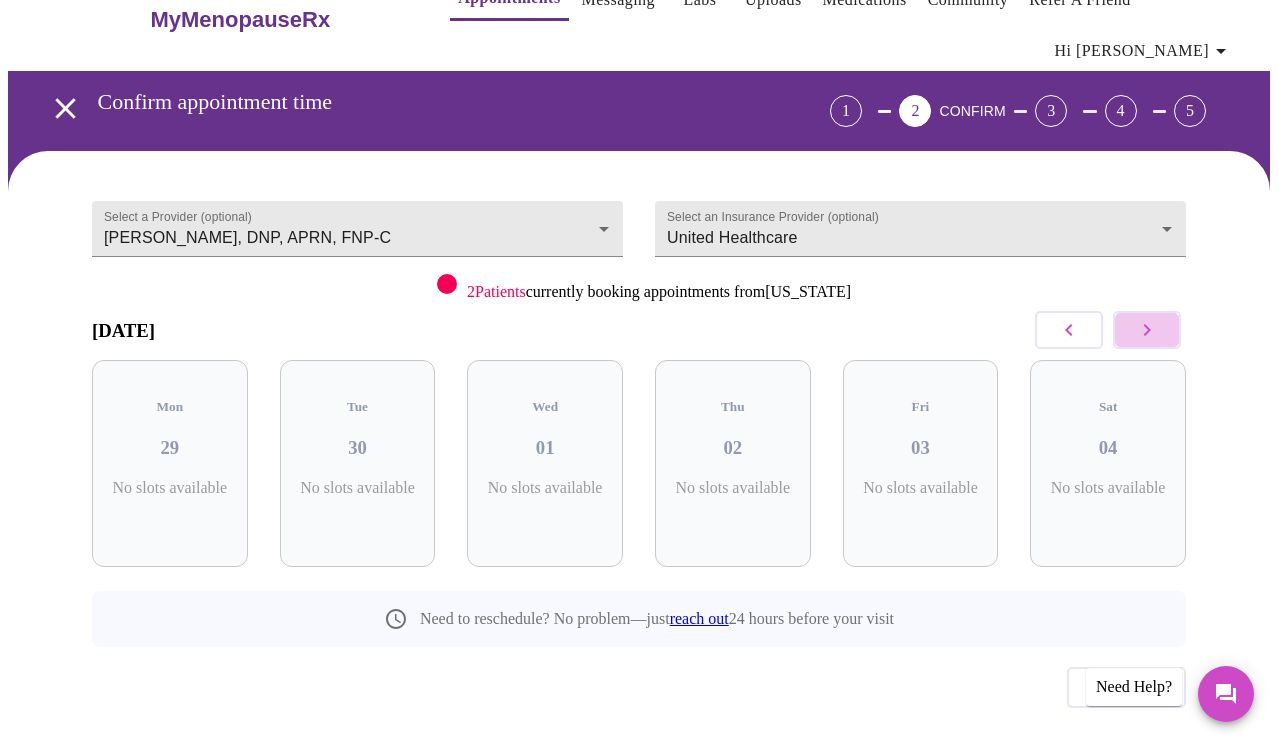 click 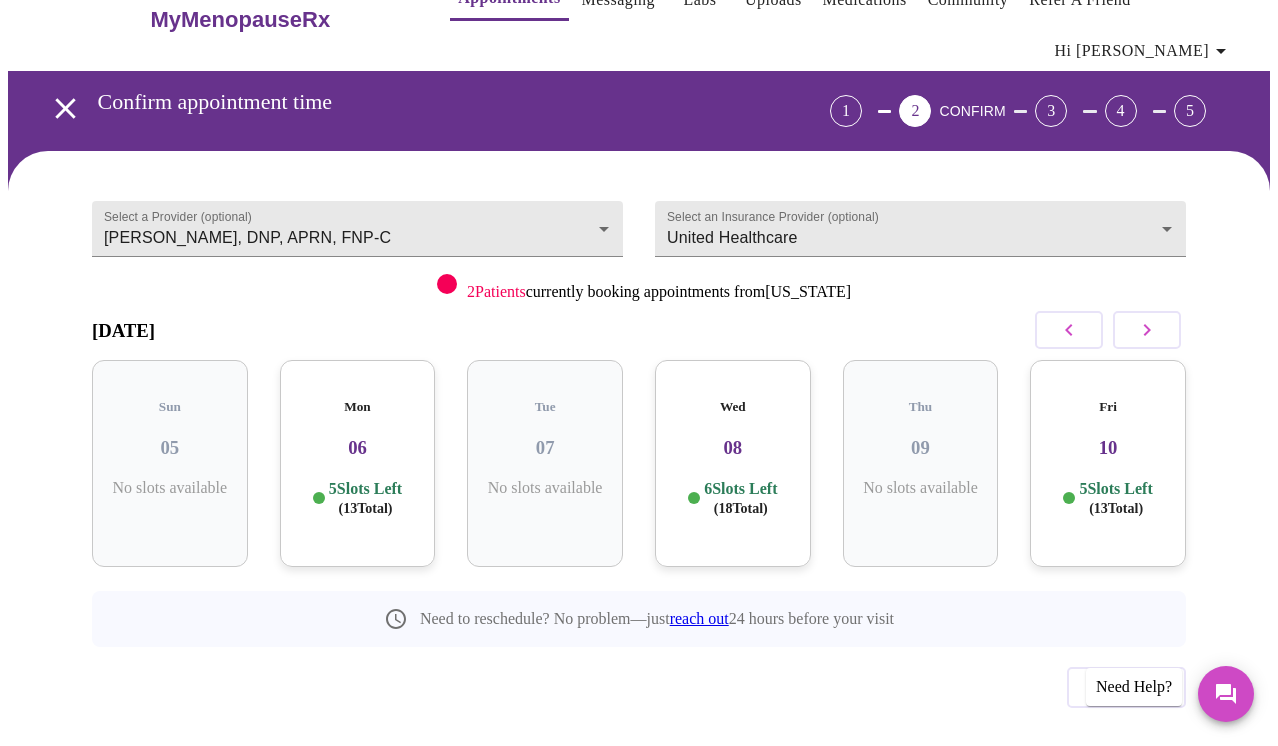 click 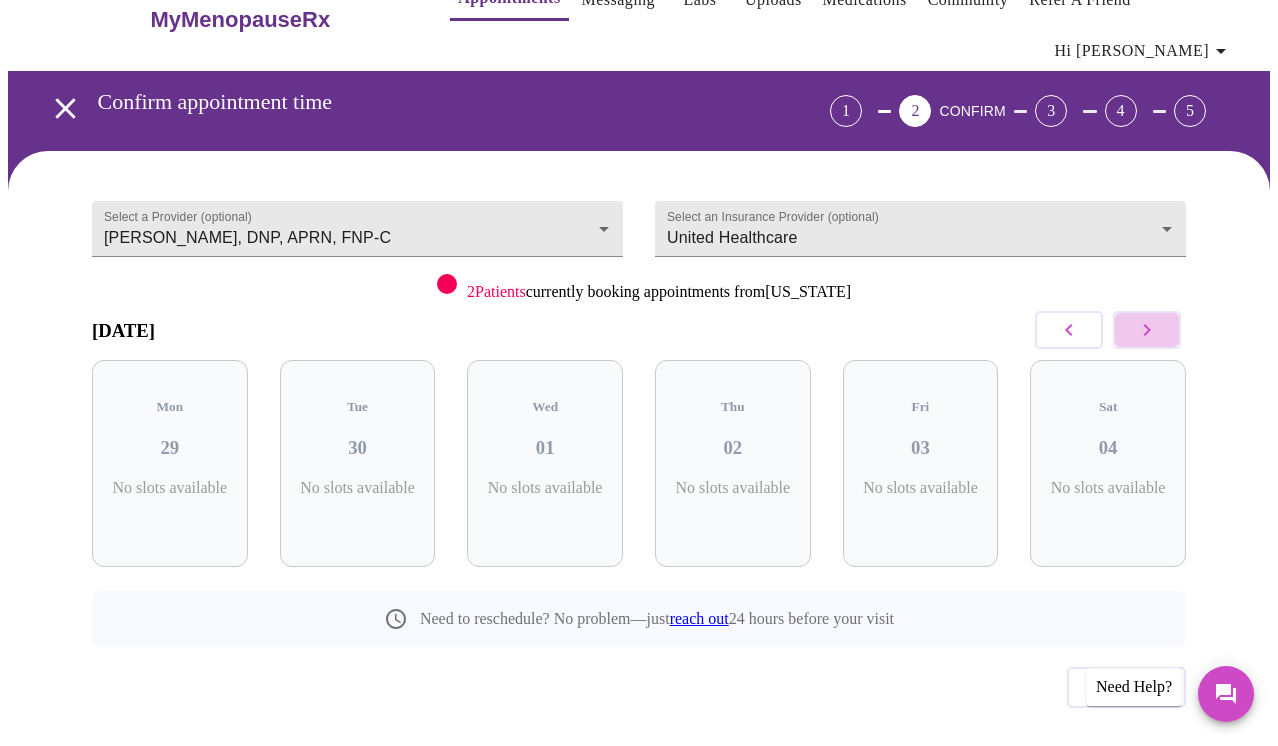 click 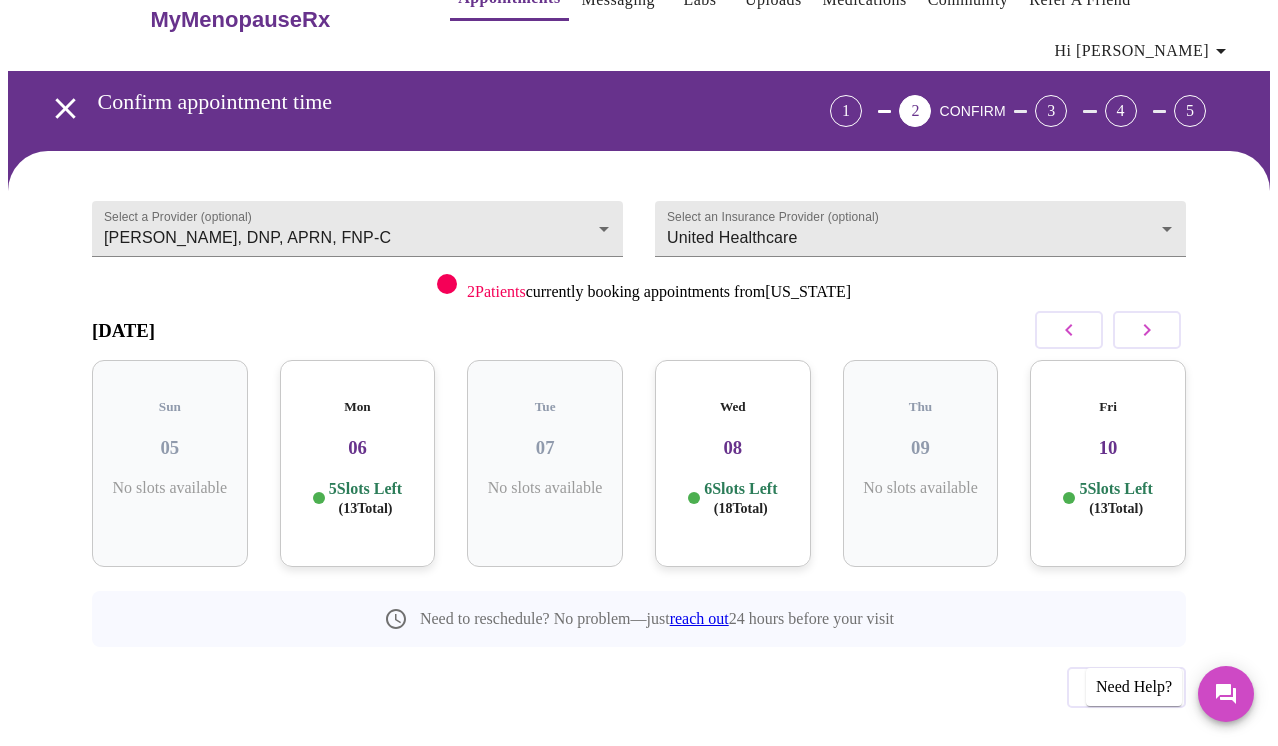 click on "Mon 06 5  Slots Left ( 13  Total)" at bounding box center [358, 463] 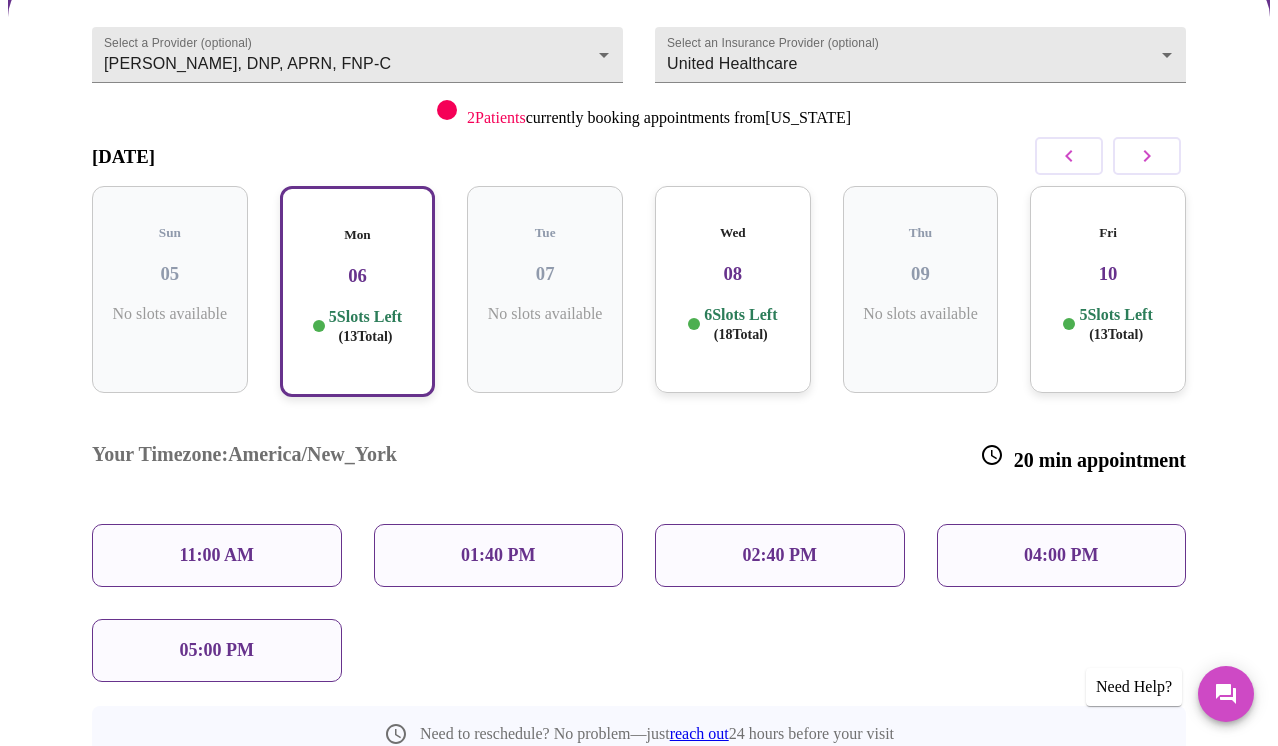 scroll, scrollTop: 220, scrollLeft: 0, axis: vertical 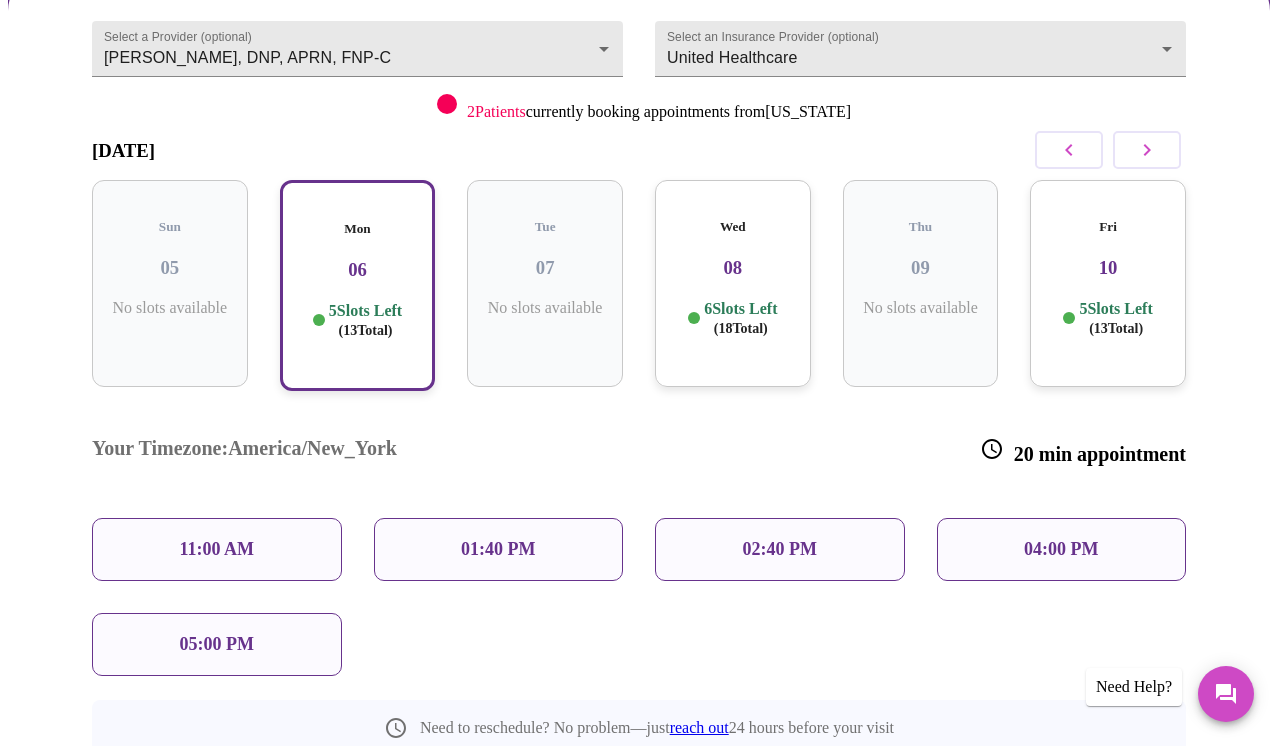 click on "11:00 AM" at bounding box center (217, 549) 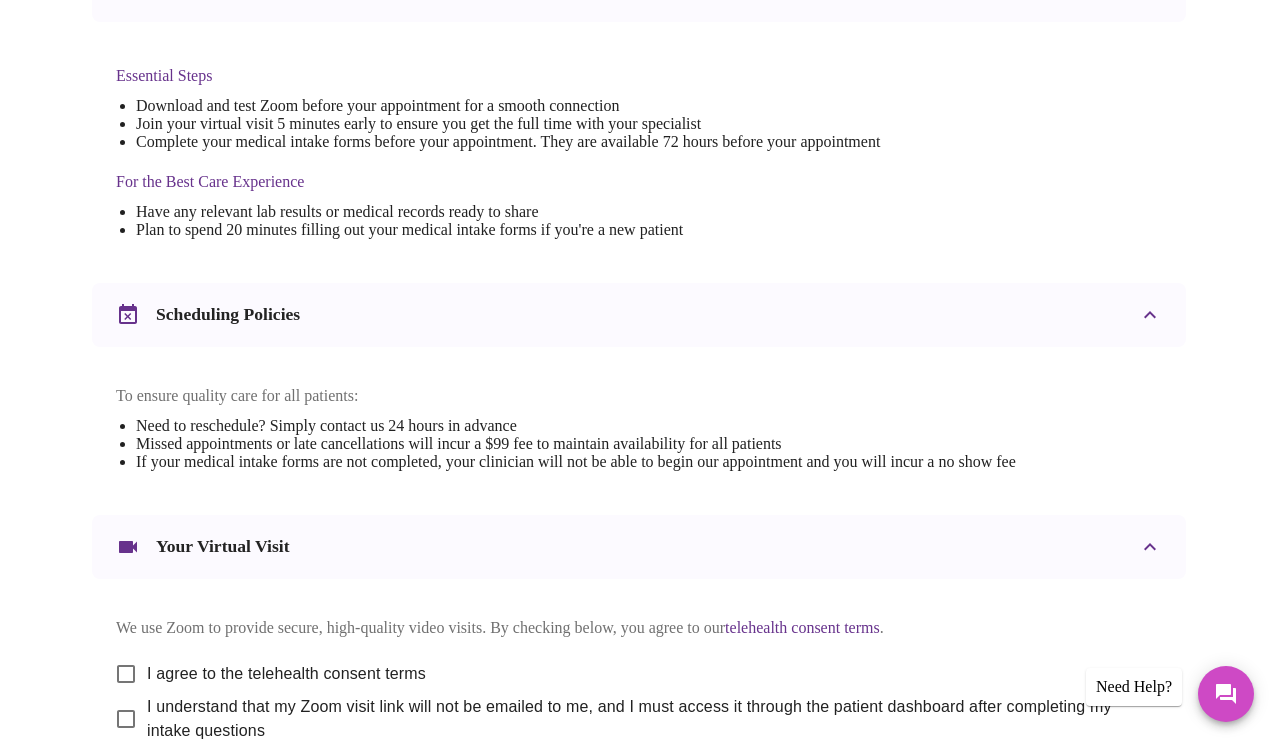 scroll, scrollTop: 713, scrollLeft: 0, axis: vertical 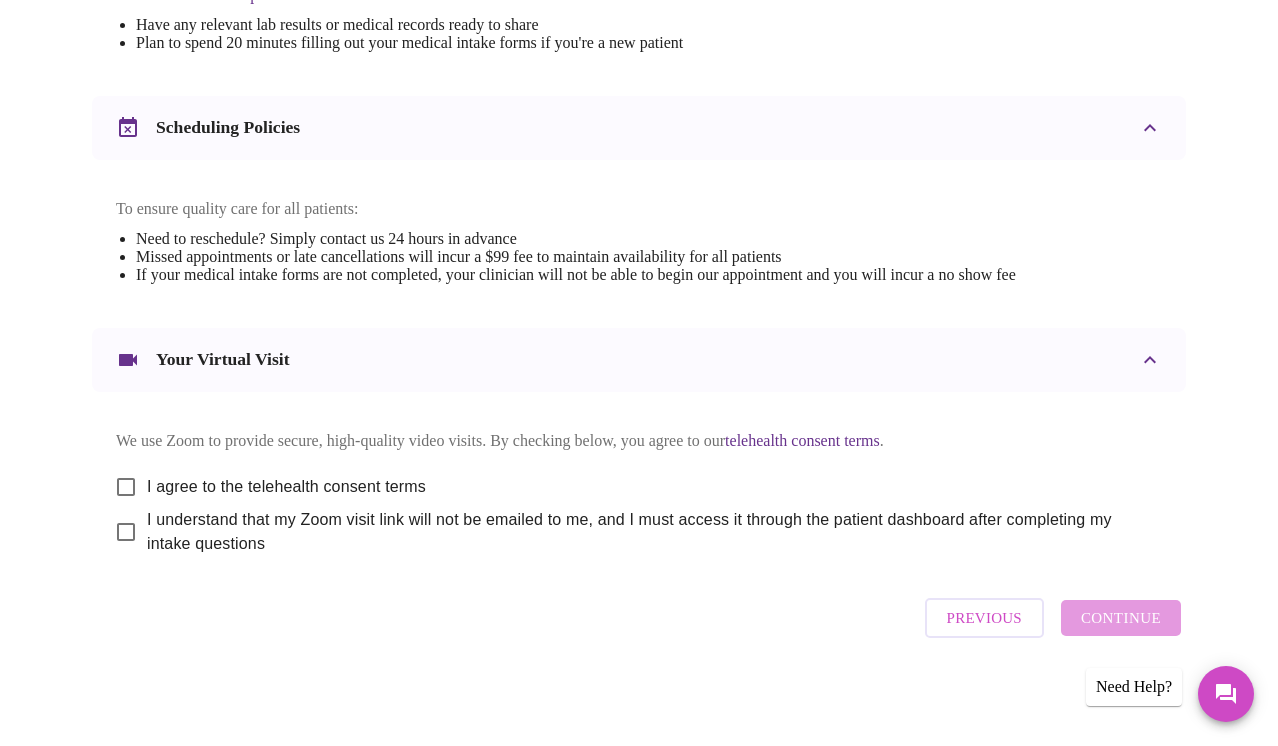 click on "I agree to the telehealth consent terms" at bounding box center (126, 487) 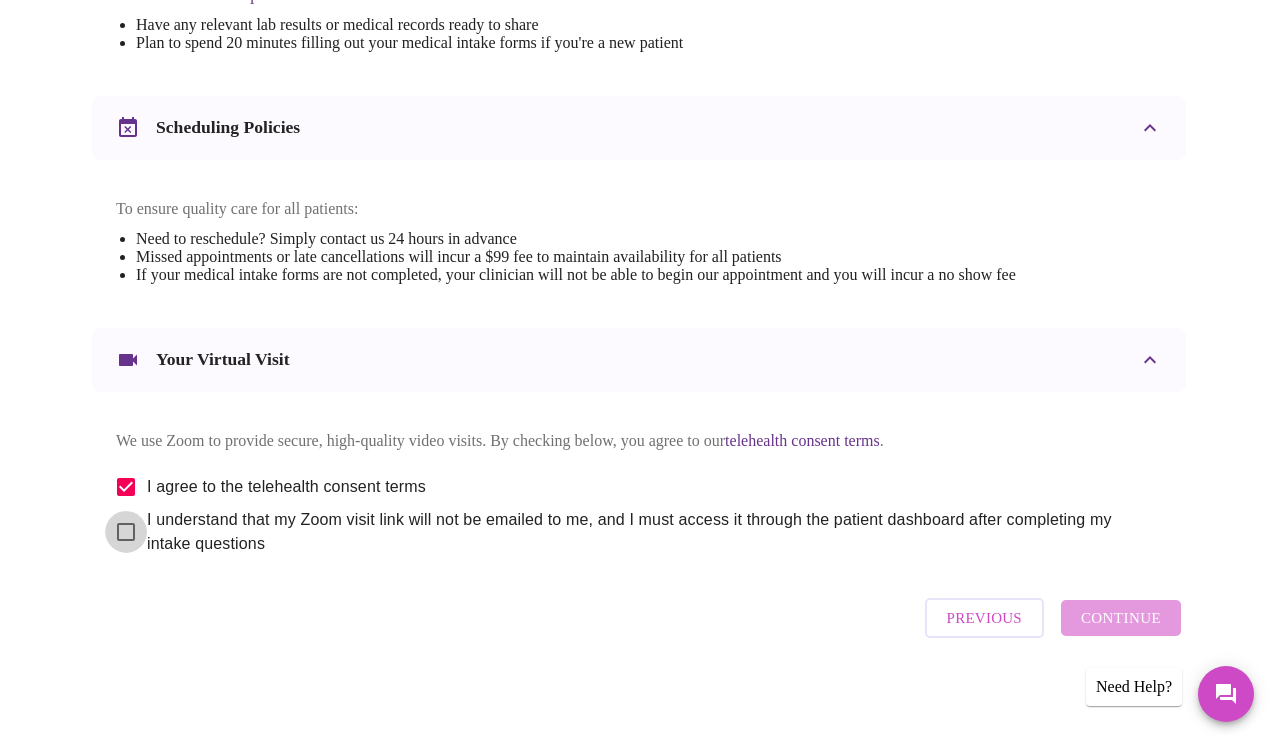 click on "I understand that my Zoom visit link will not be emailed to me, and I must access it through the patient dashboard after completing my intake questions" at bounding box center (126, 532) 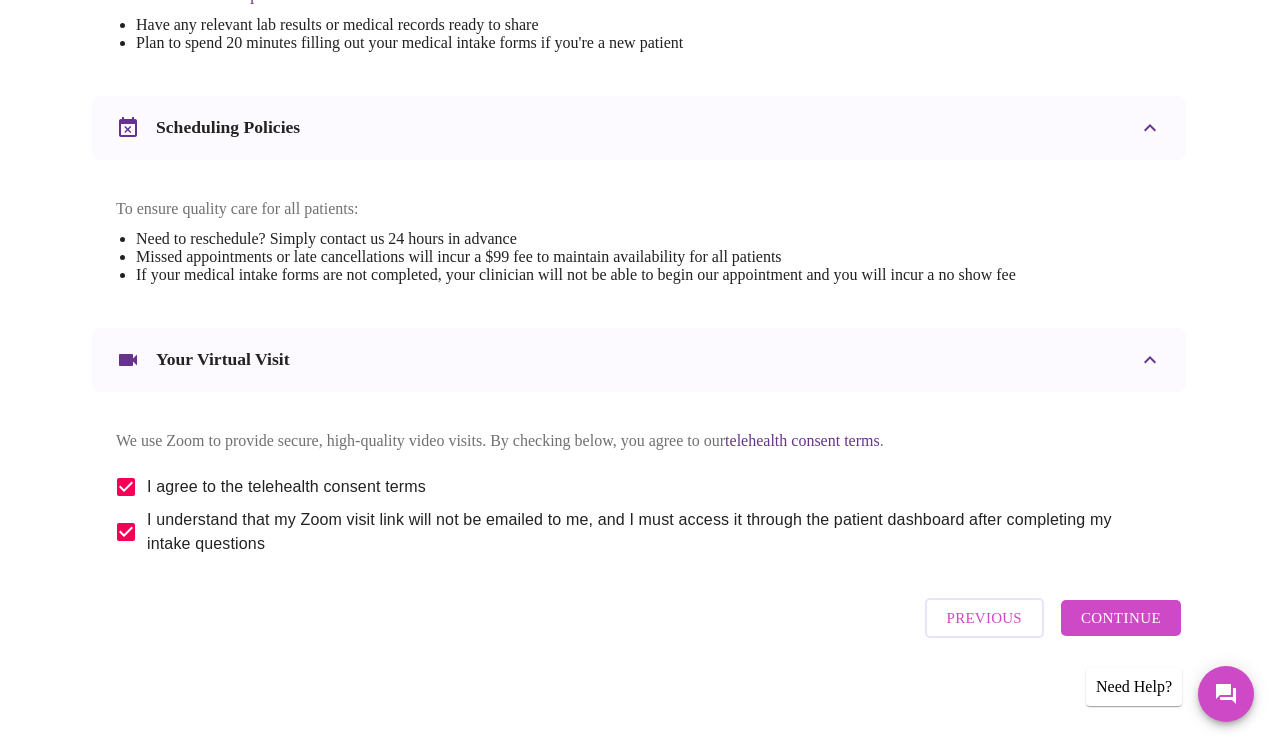 click on "Continue" at bounding box center [1121, 618] 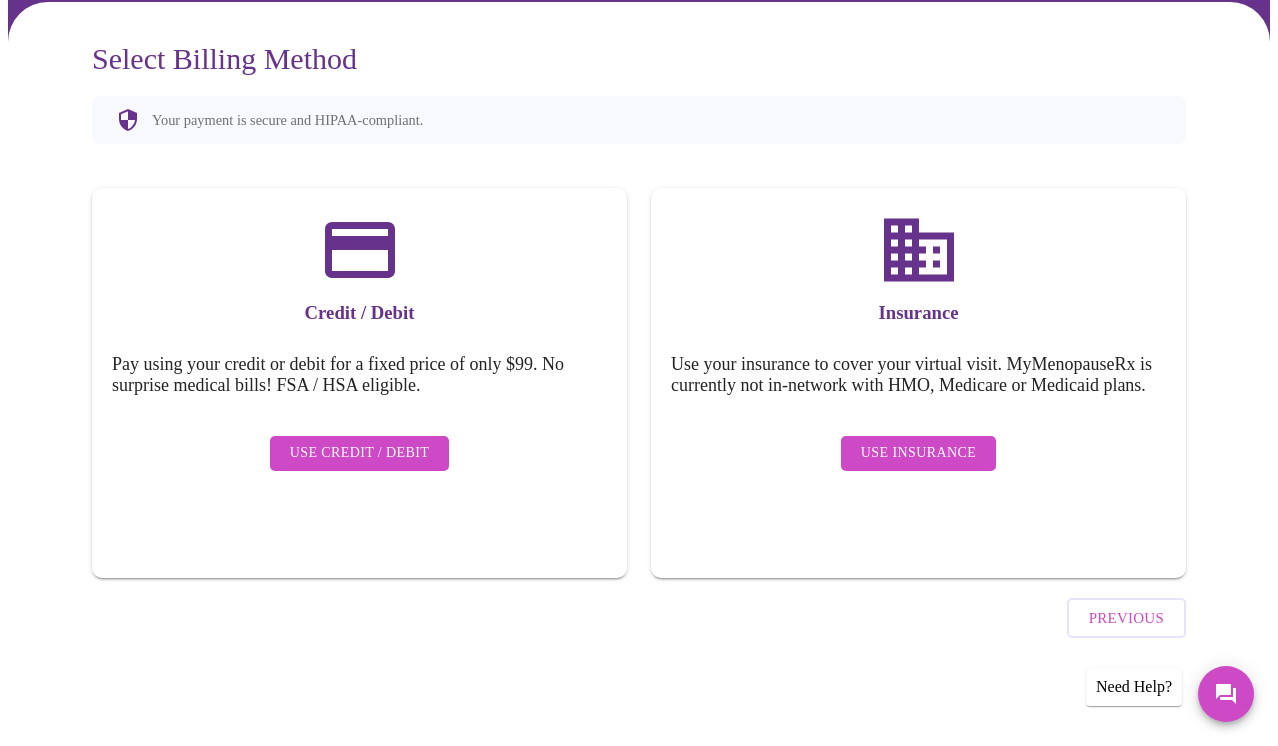 scroll, scrollTop: 133, scrollLeft: 0, axis: vertical 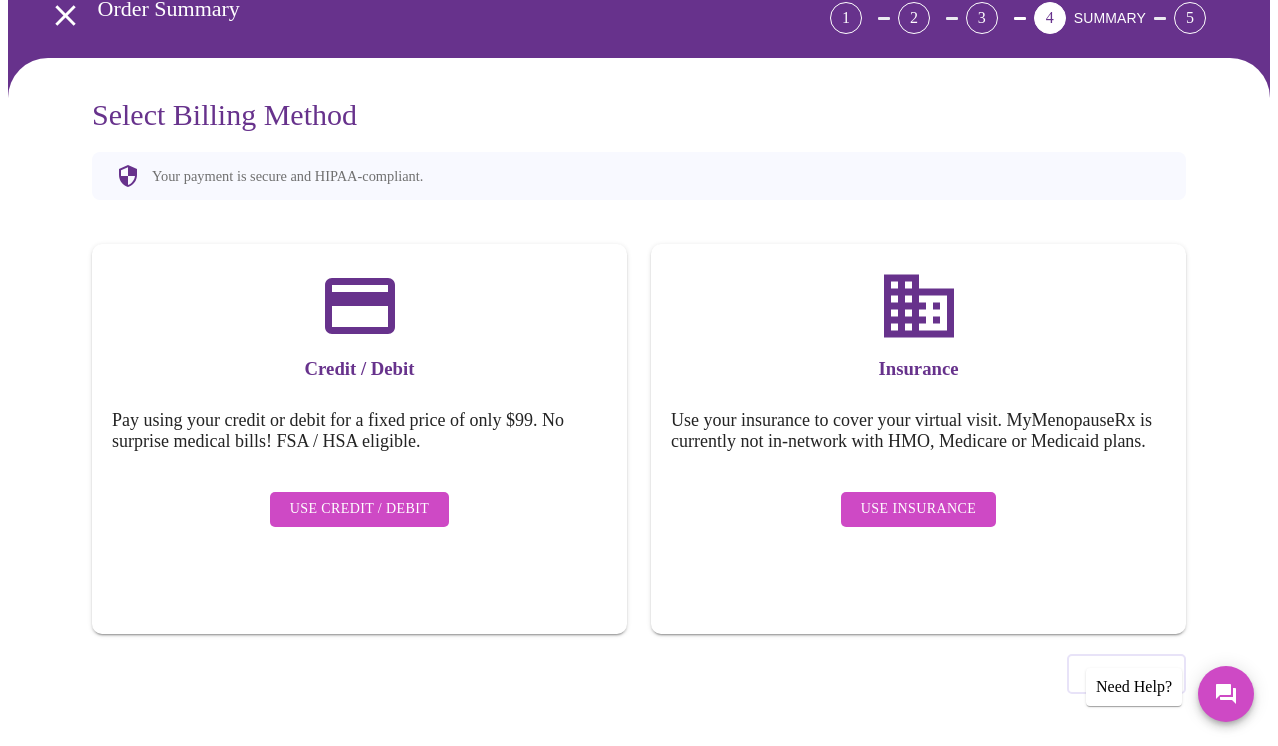 click on "Use Insurance" at bounding box center (918, 509) 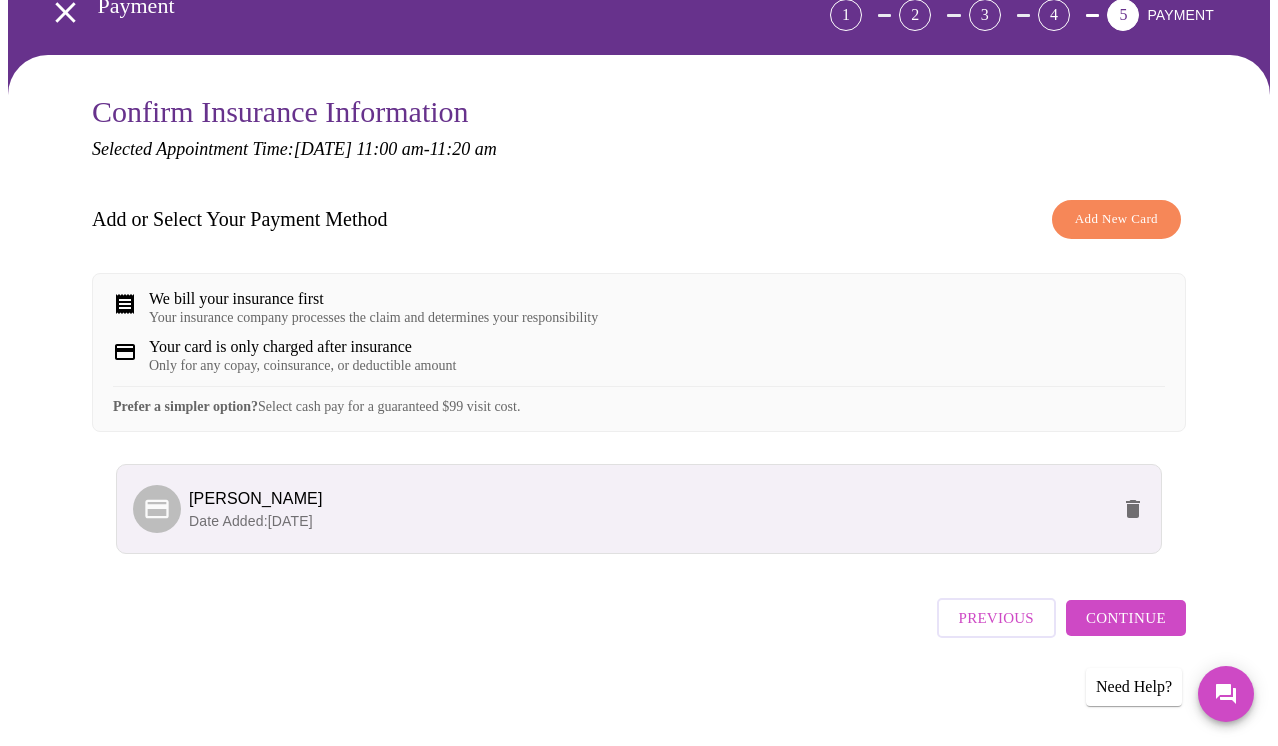 scroll, scrollTop: 150, scrollLeft: 0, axis: vertical 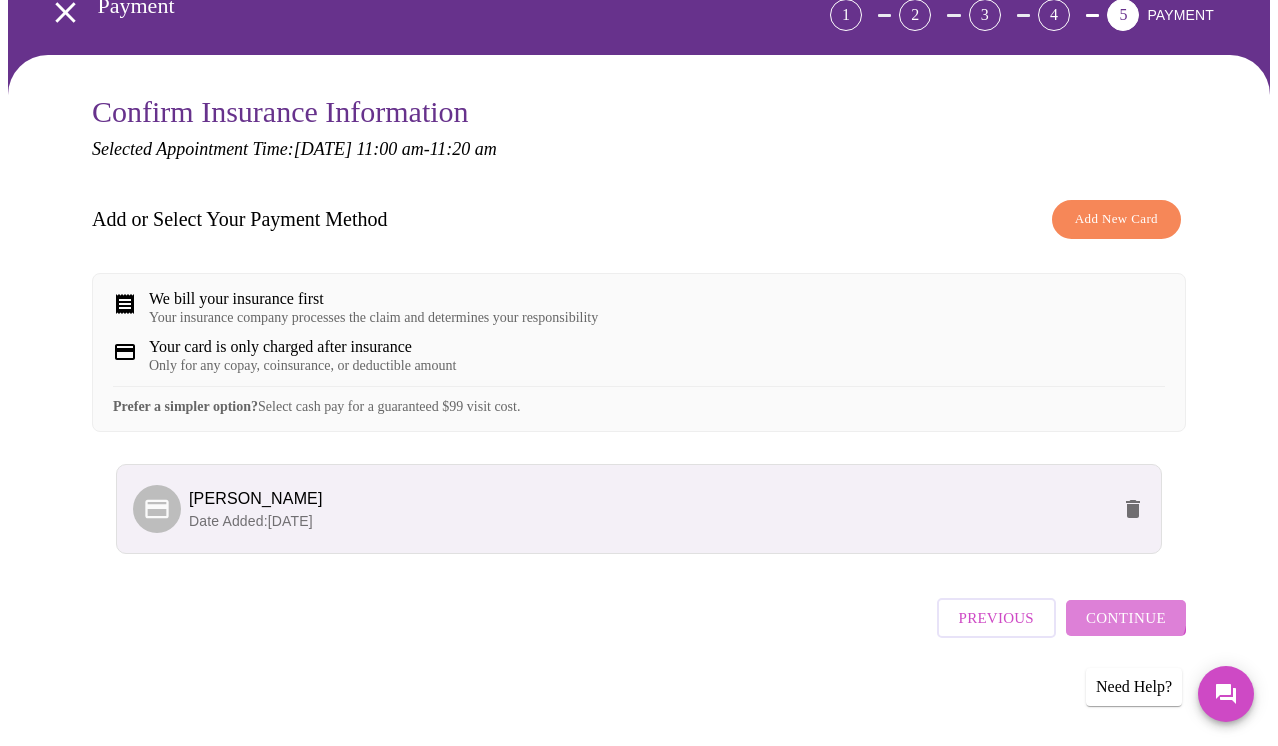 click on "Continue" at bounding box center [1126, 618] 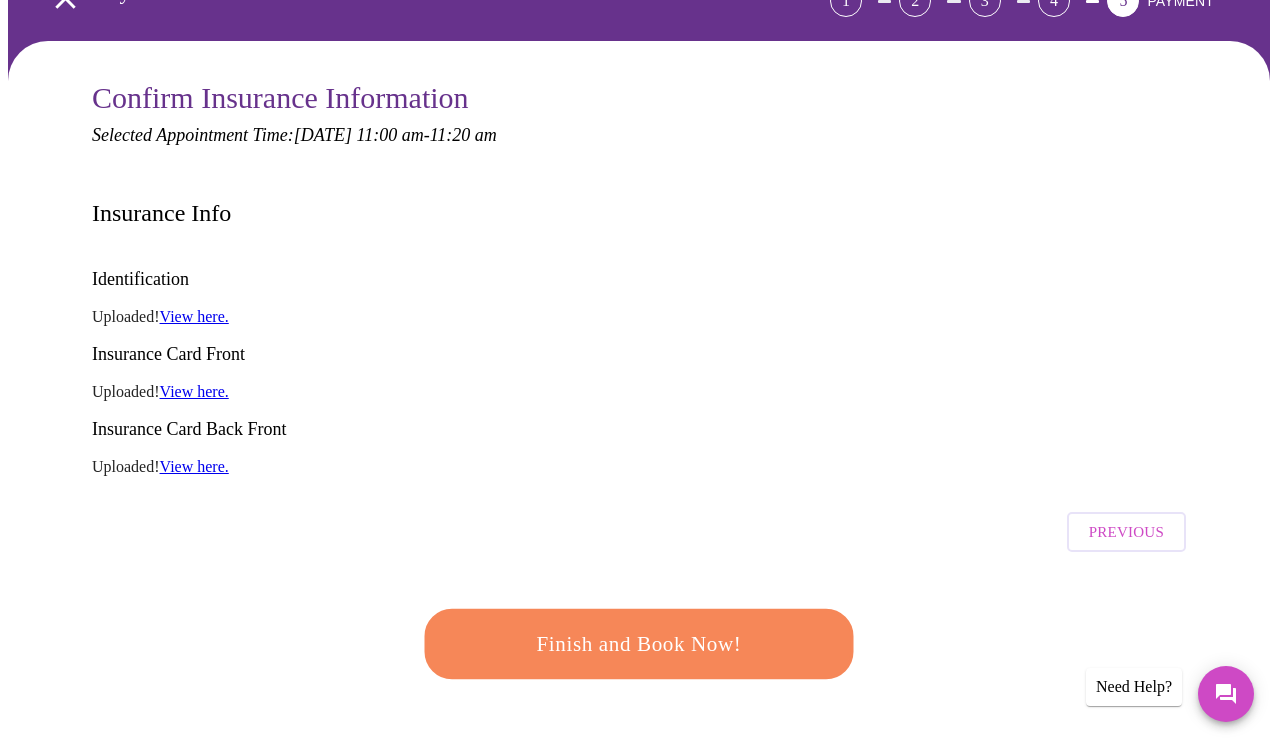 click on "Finish and Book Now!" at bounding box center (638, 644) 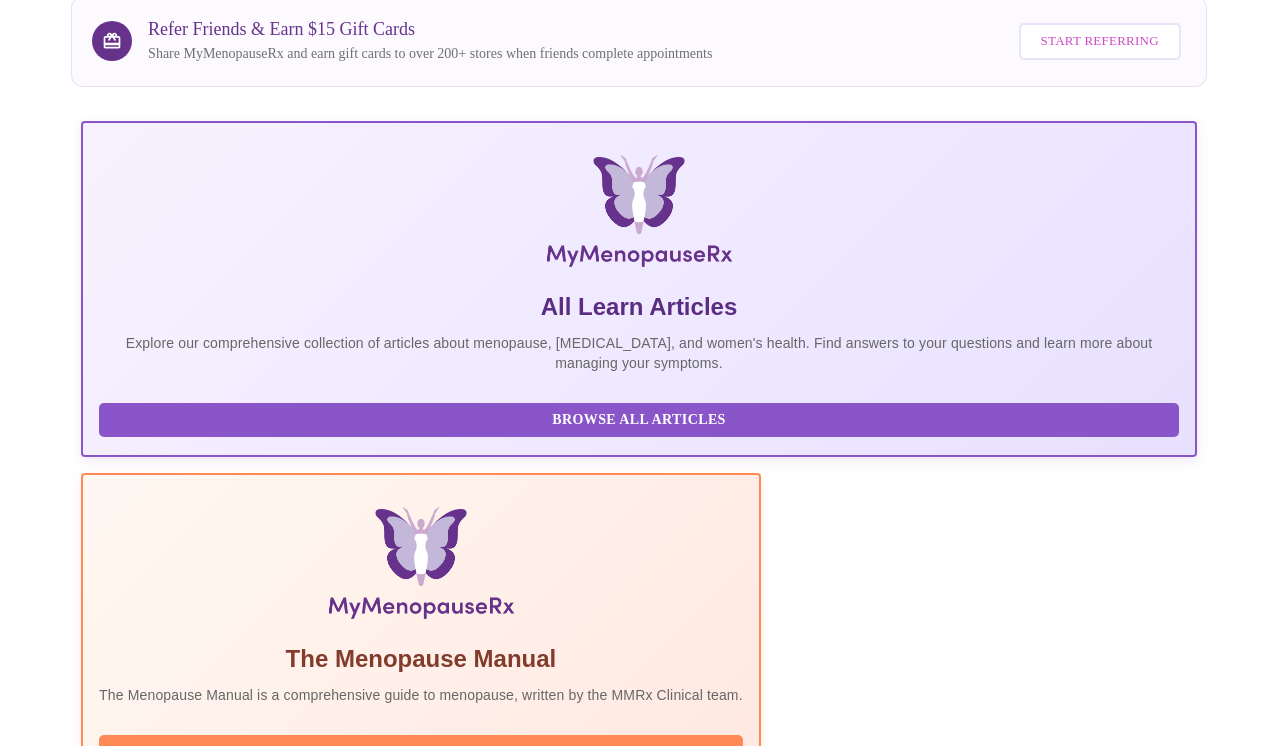 scroll, scrollTop: 433, scrollLeft: 0, axis: vertical 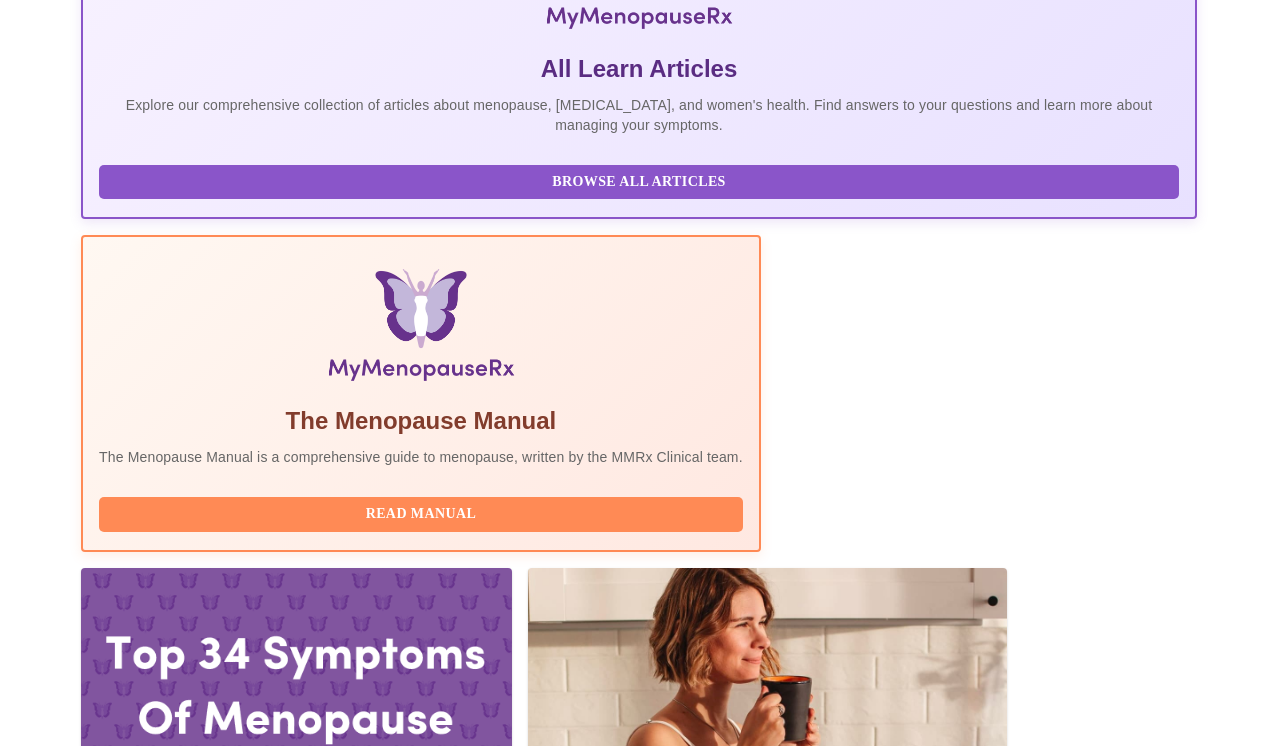 click on "Reschedule" at bounding box center (1116, 2147) 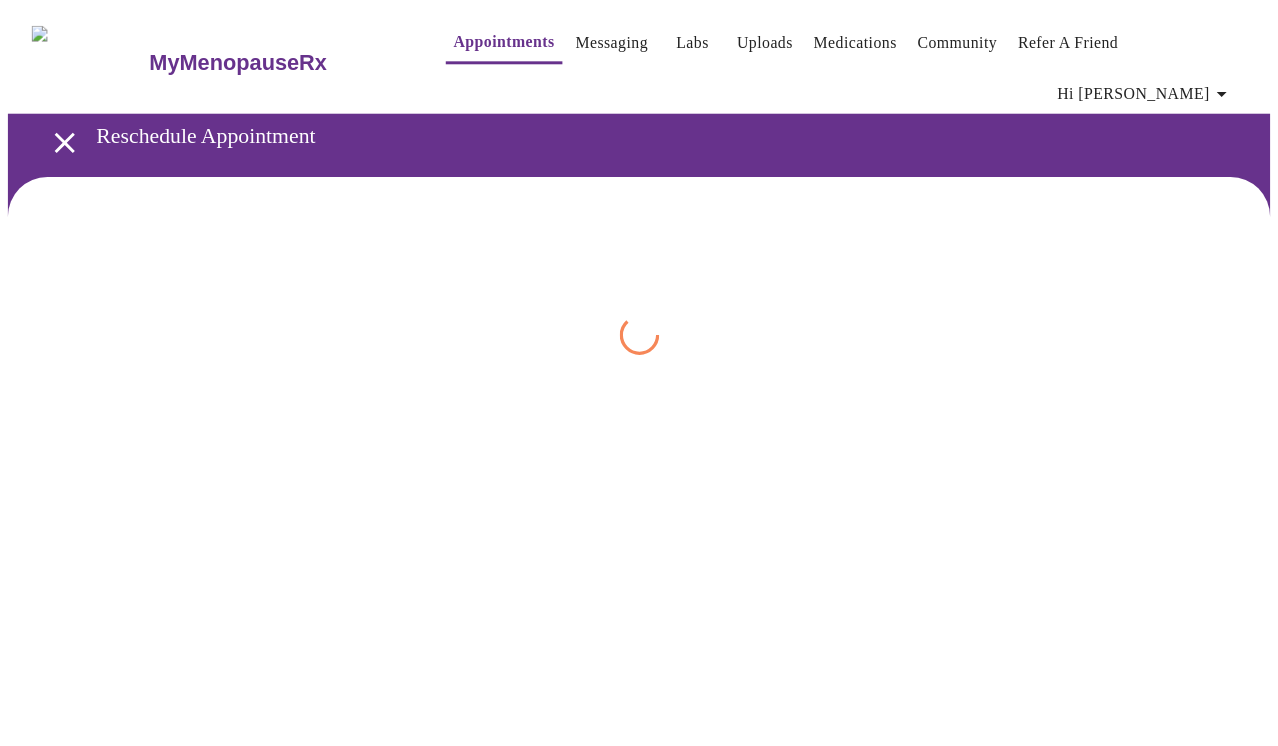 scroll, scrollTop: 0, scrollLeft: 0, axis: both 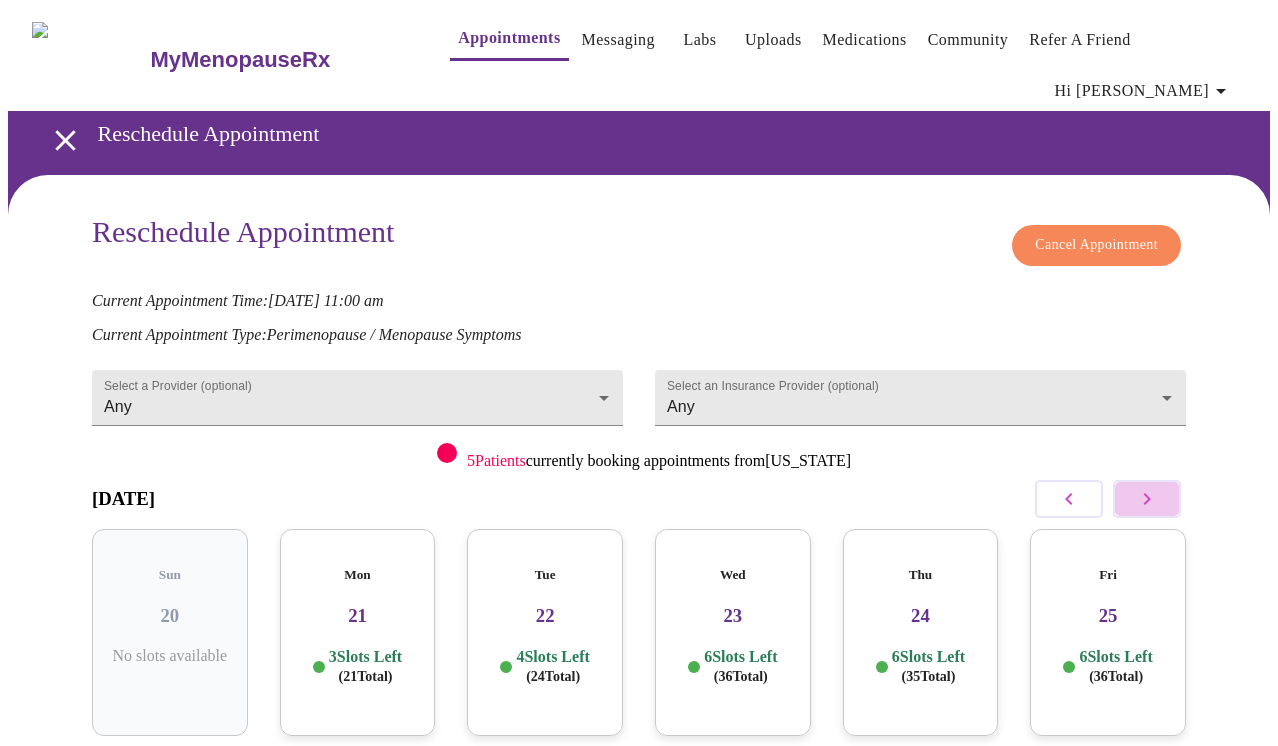 click 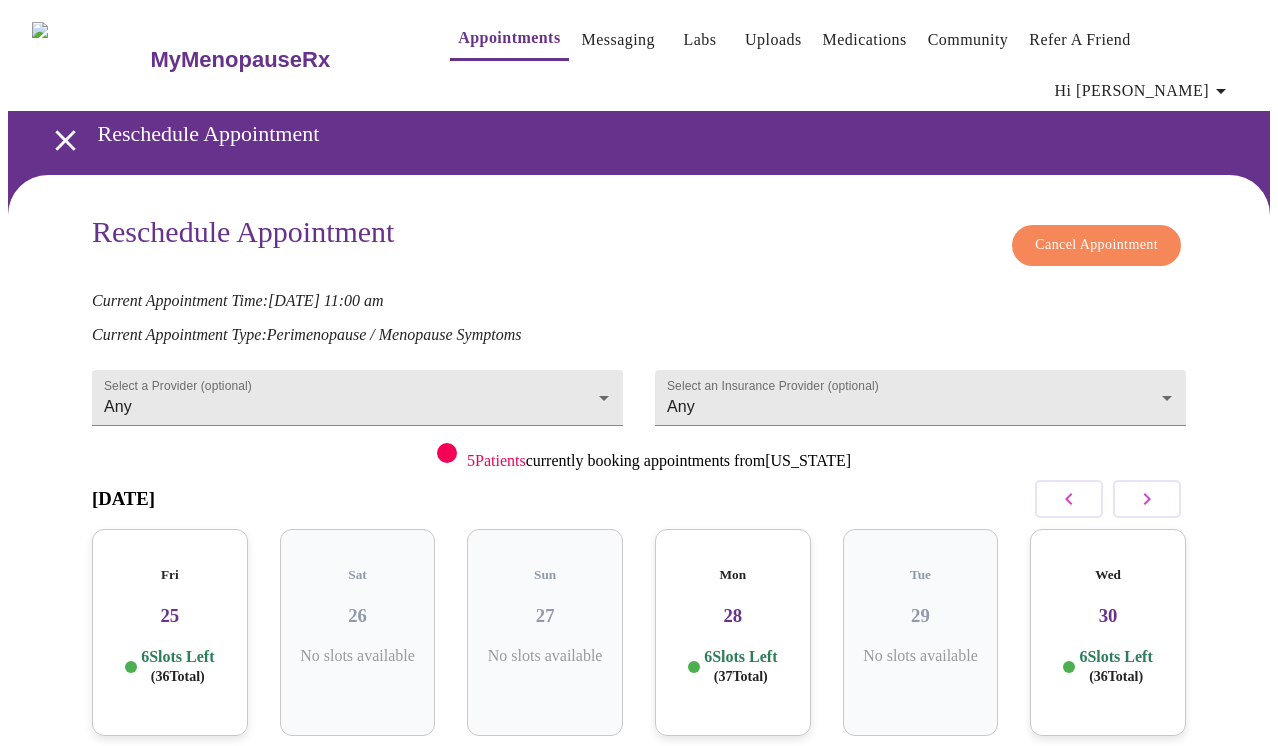 click 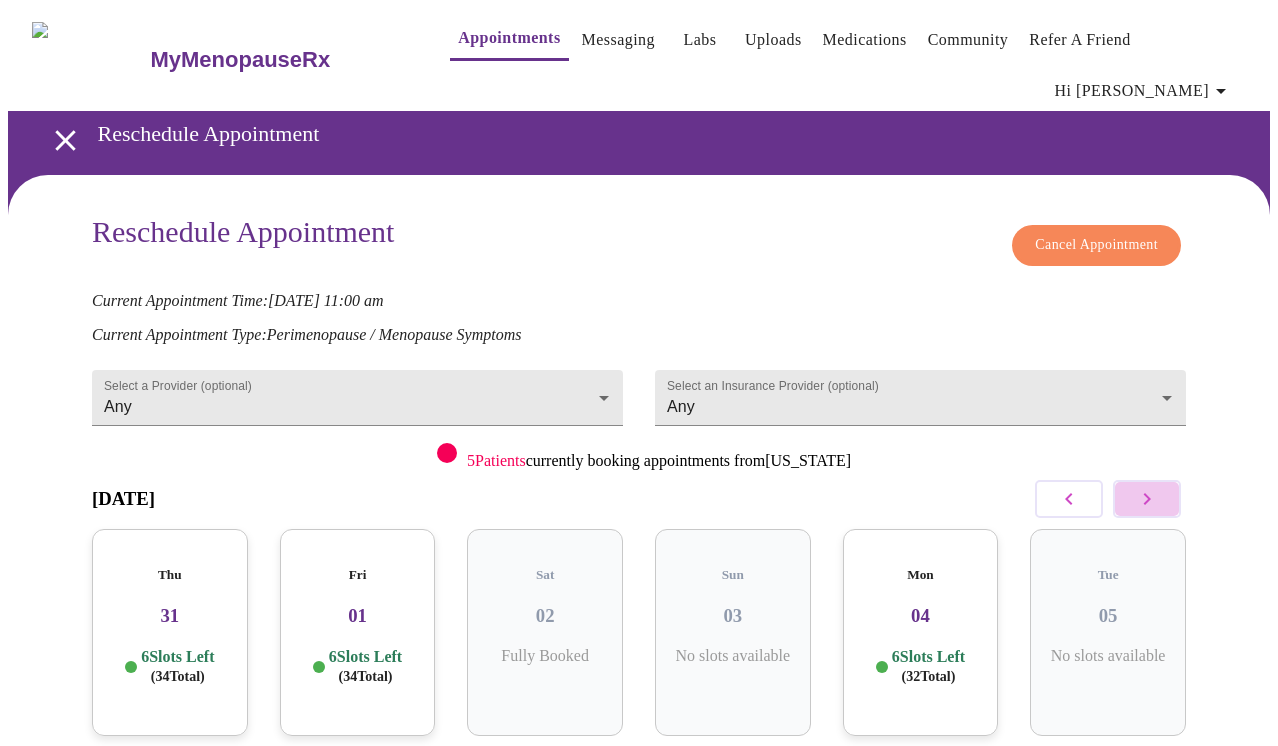 click 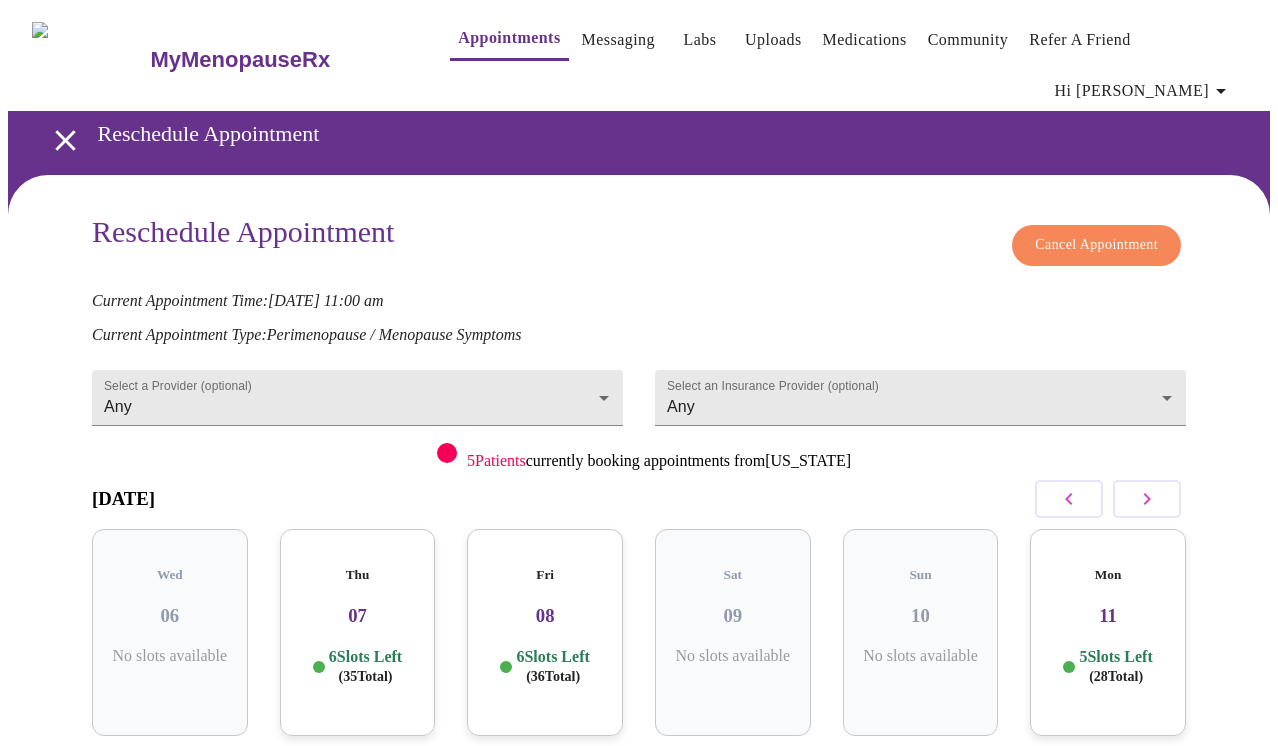 click 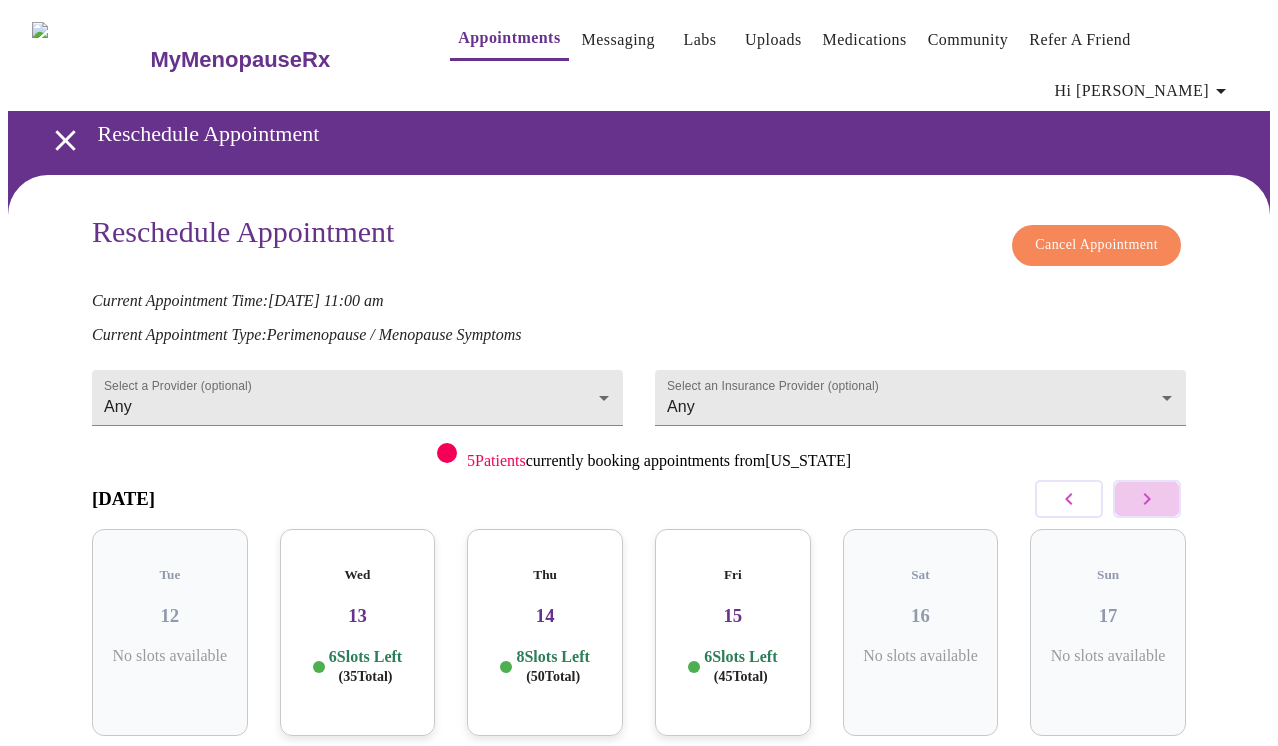 click 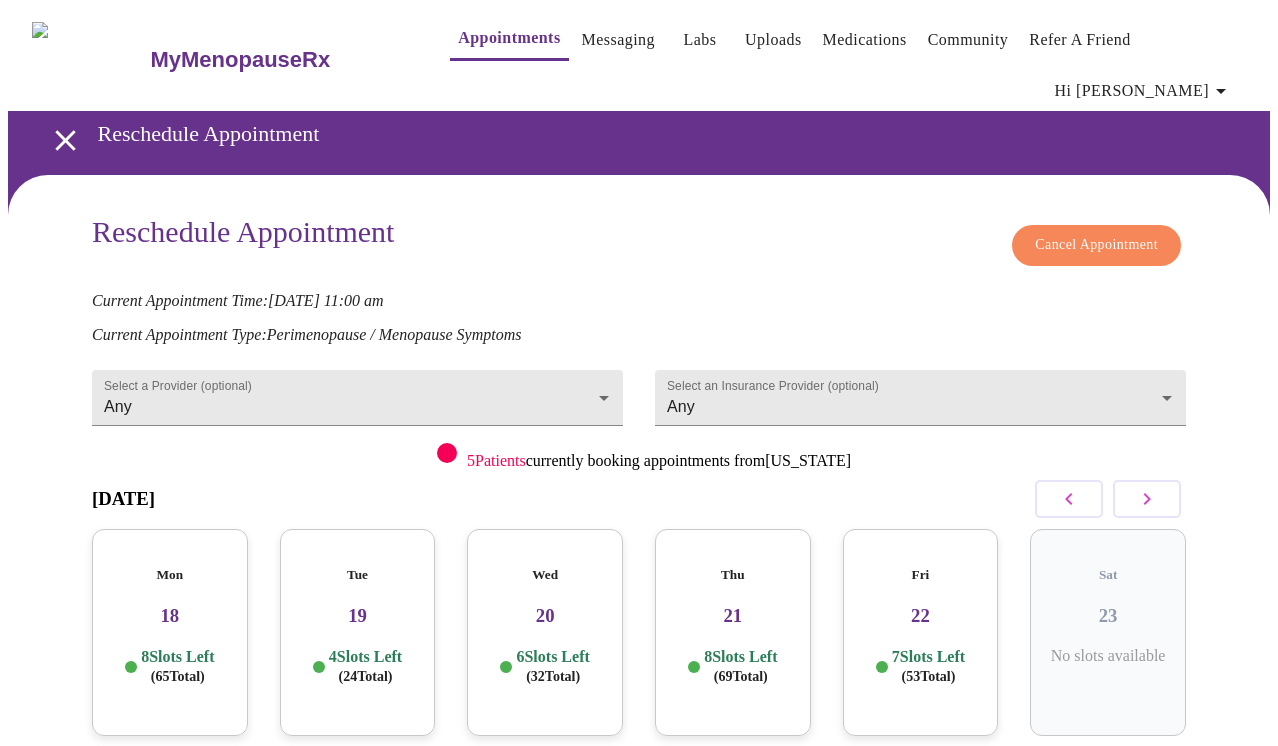 click 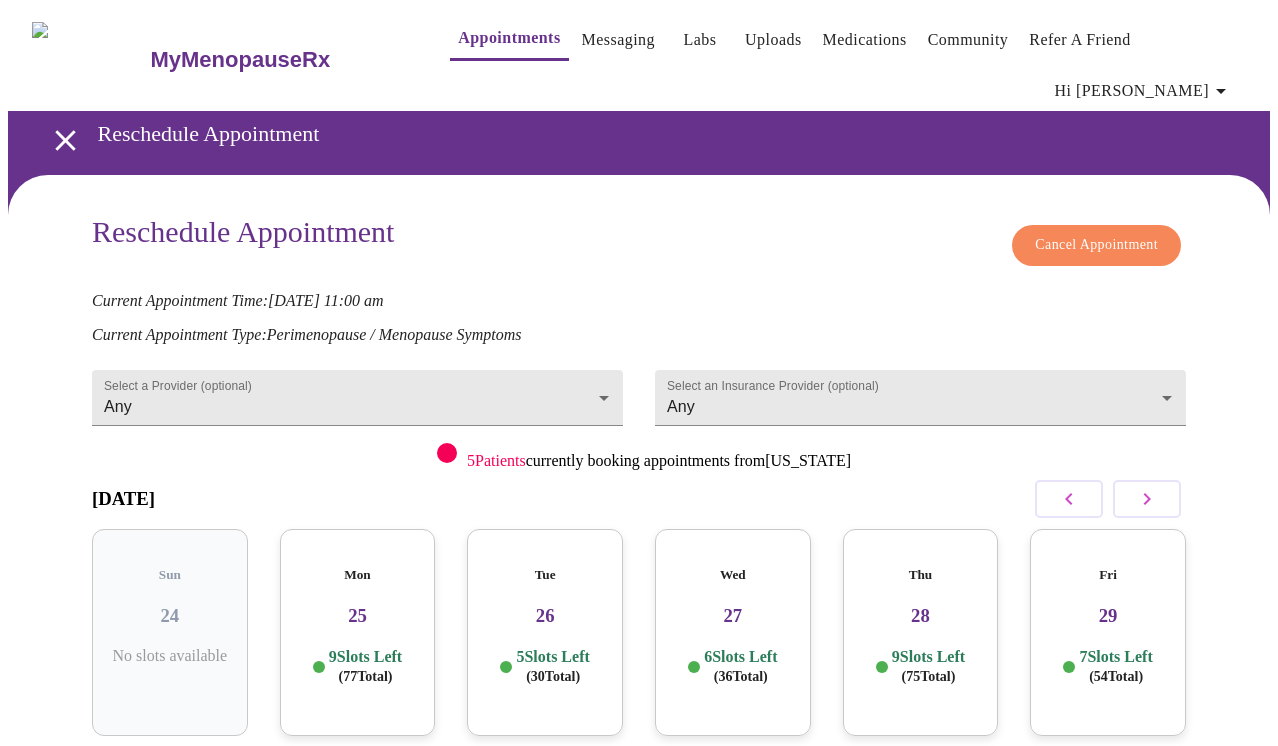click on "29" at bounding box center (1108, 616) 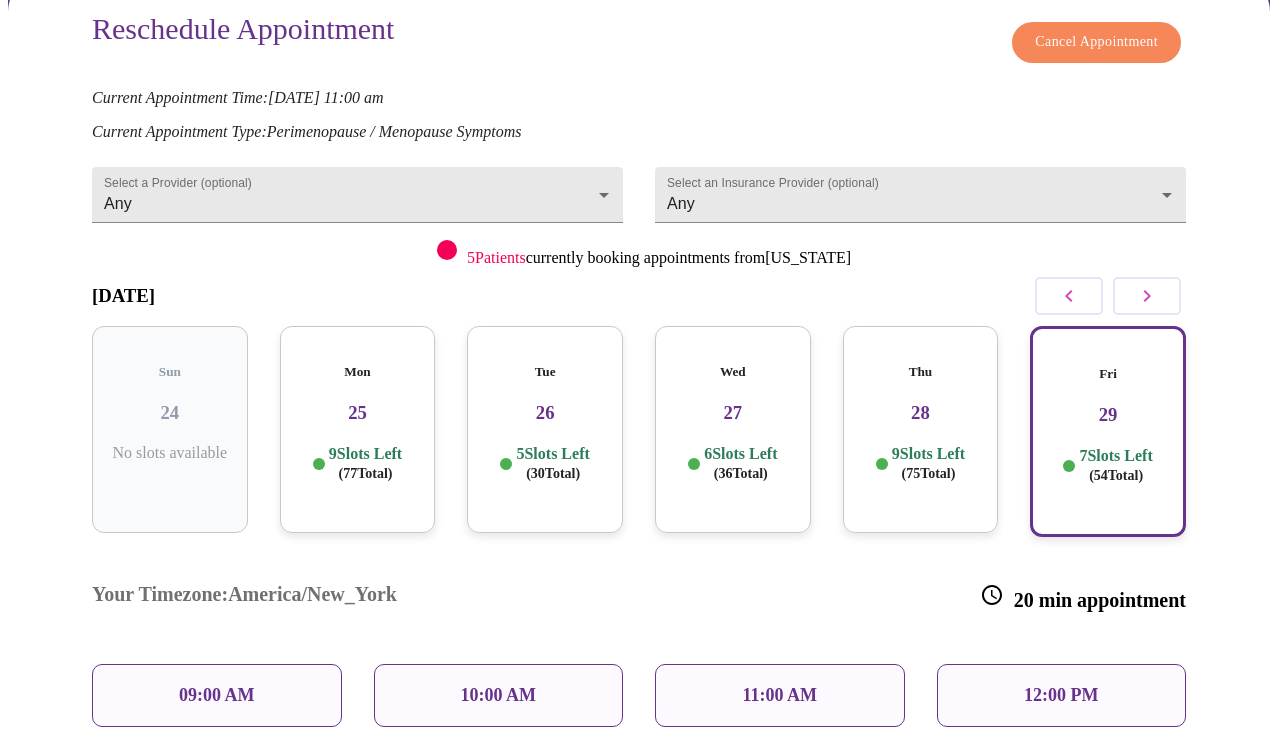 scroll, scrollTop: 266, scrollLeft: 0, axis: vertical 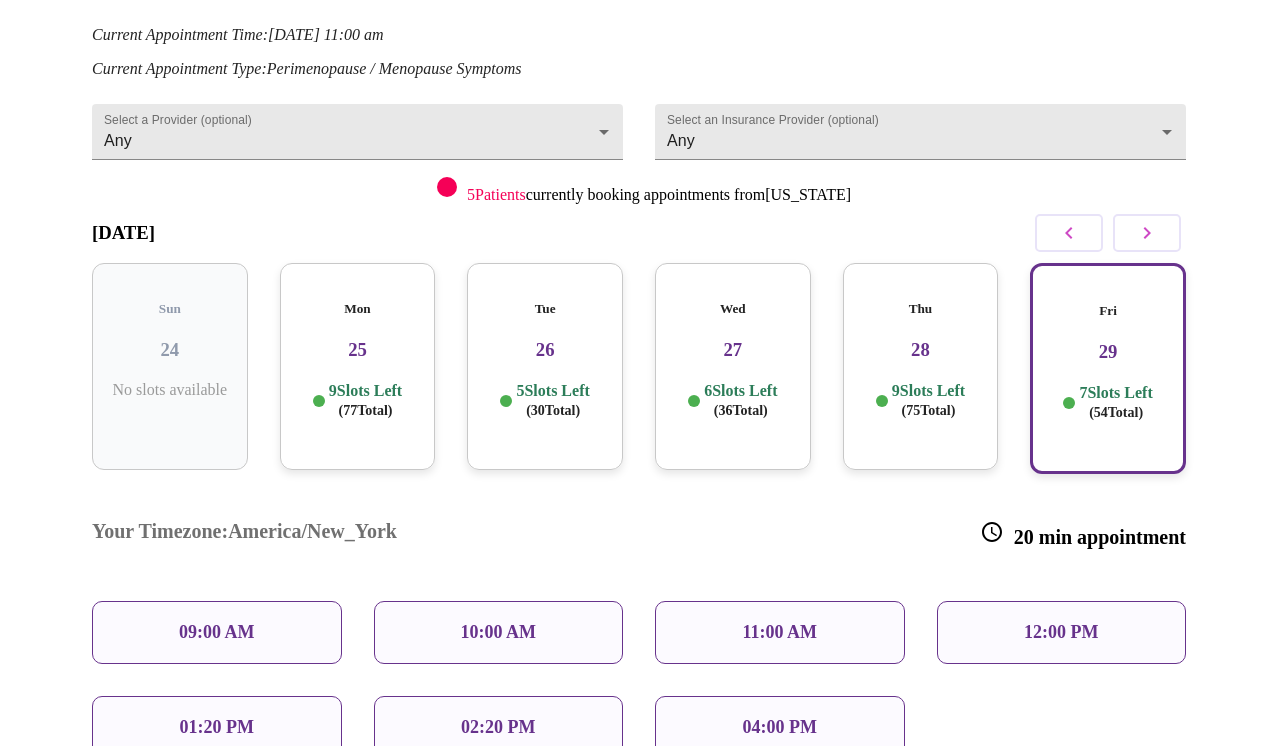 click on "09:00 AM" at bounding box center (217, 632) 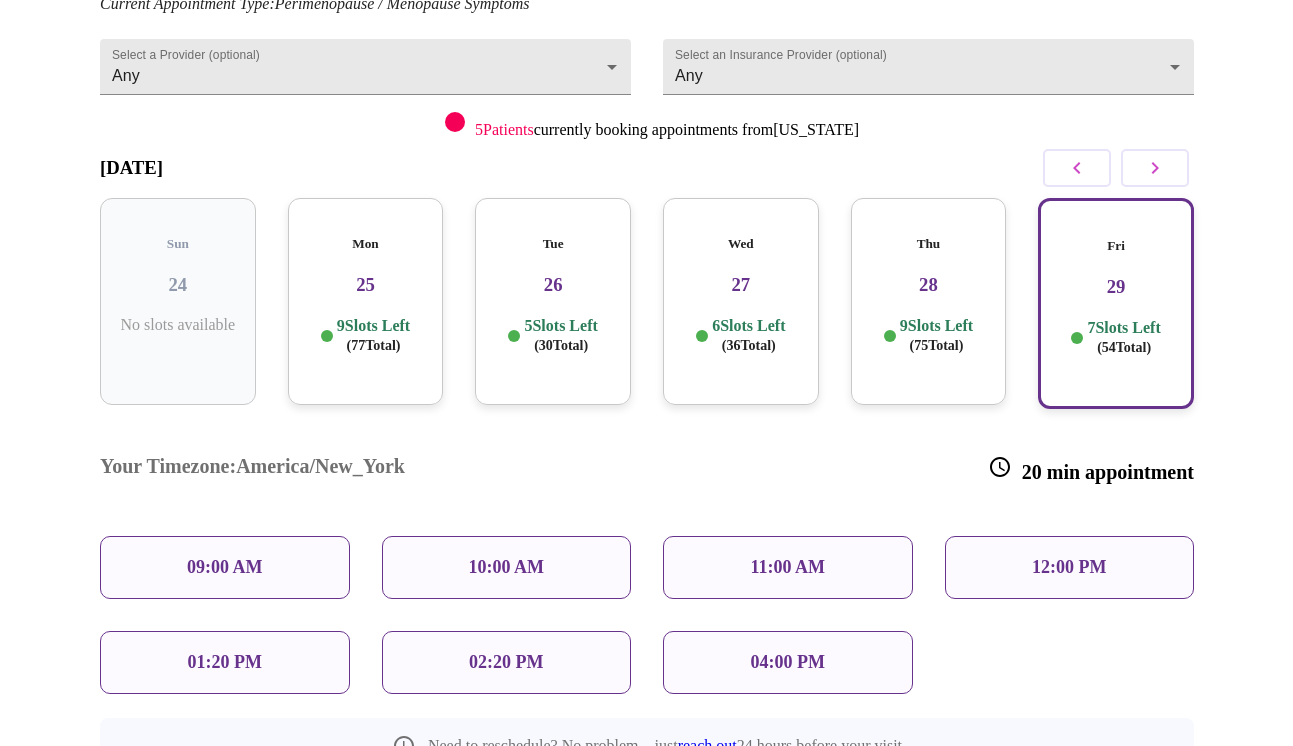 scroll, scrollTop: 421, scrollLeft: 0, axis: vertical 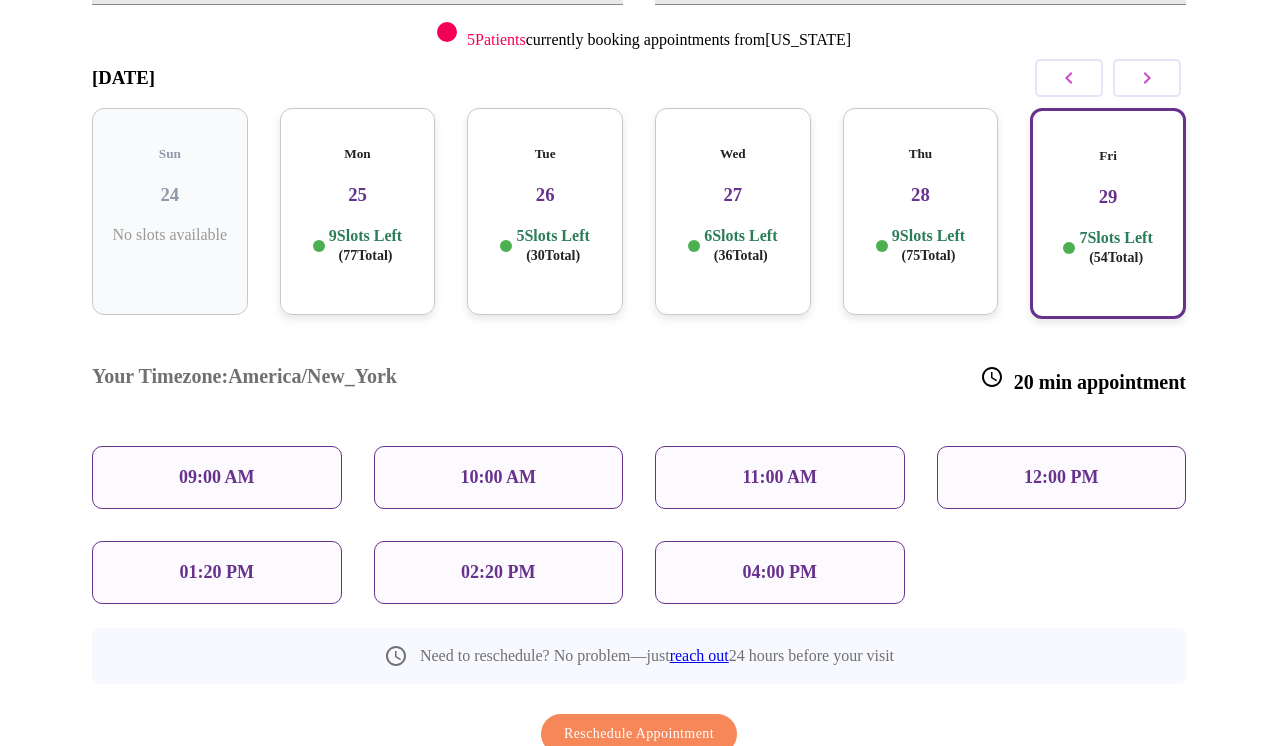click on "09:00 AM" at bounding box center (217, 477) 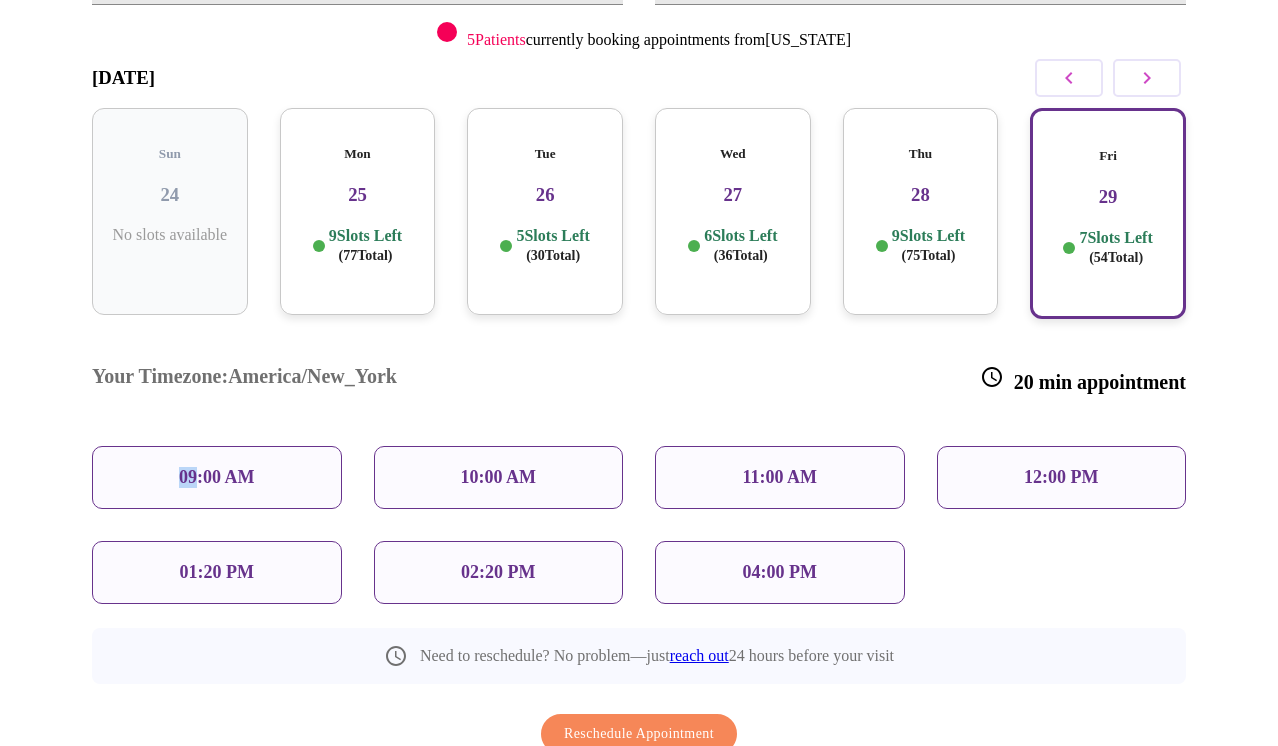 click on "09:00 AM" at bounding box center (217, 477) 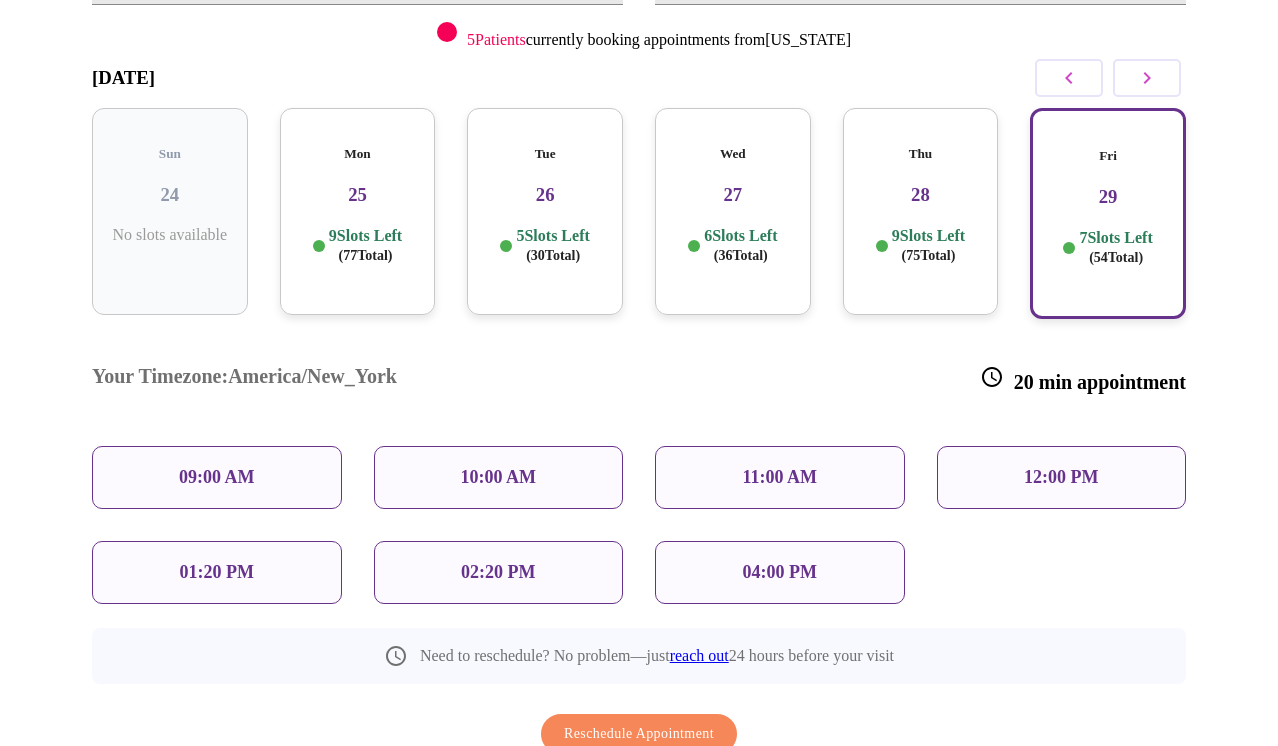 click on "10:00 AM" at bounding box center [499, 477] 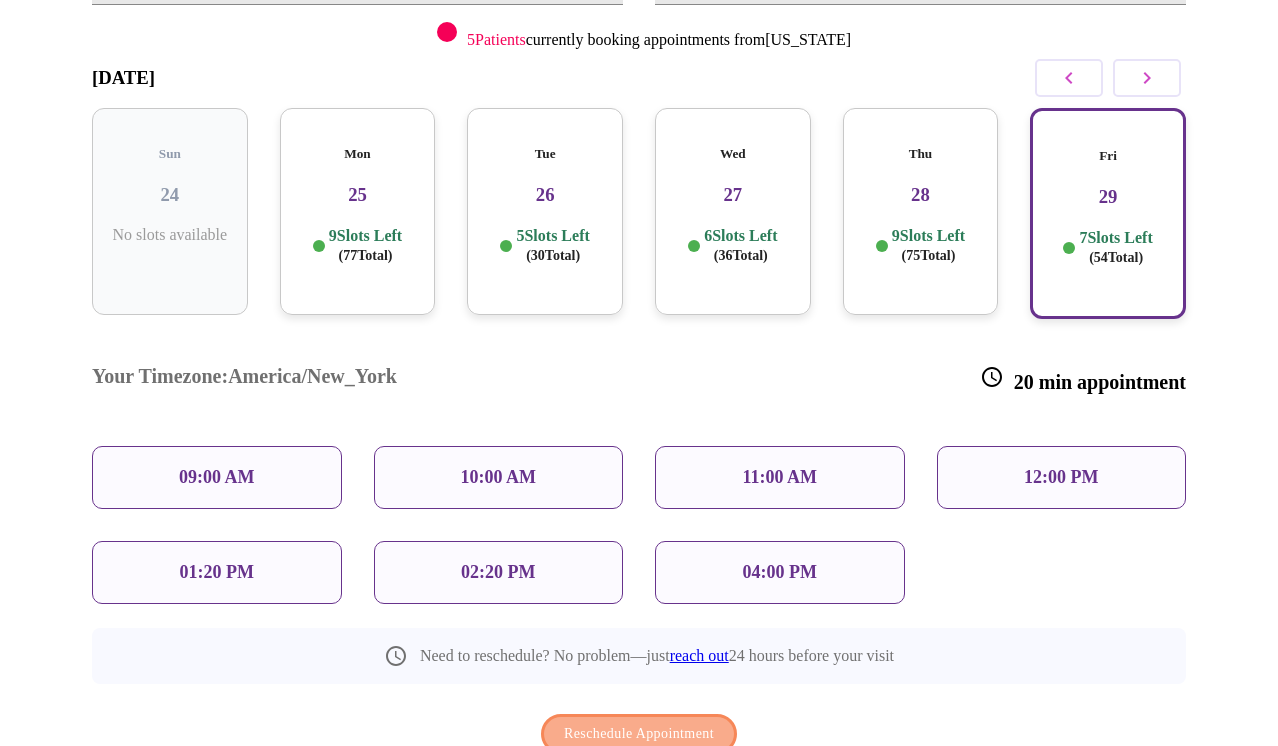 click on "Reschedule Appointment" at bounding box center [639, 734] 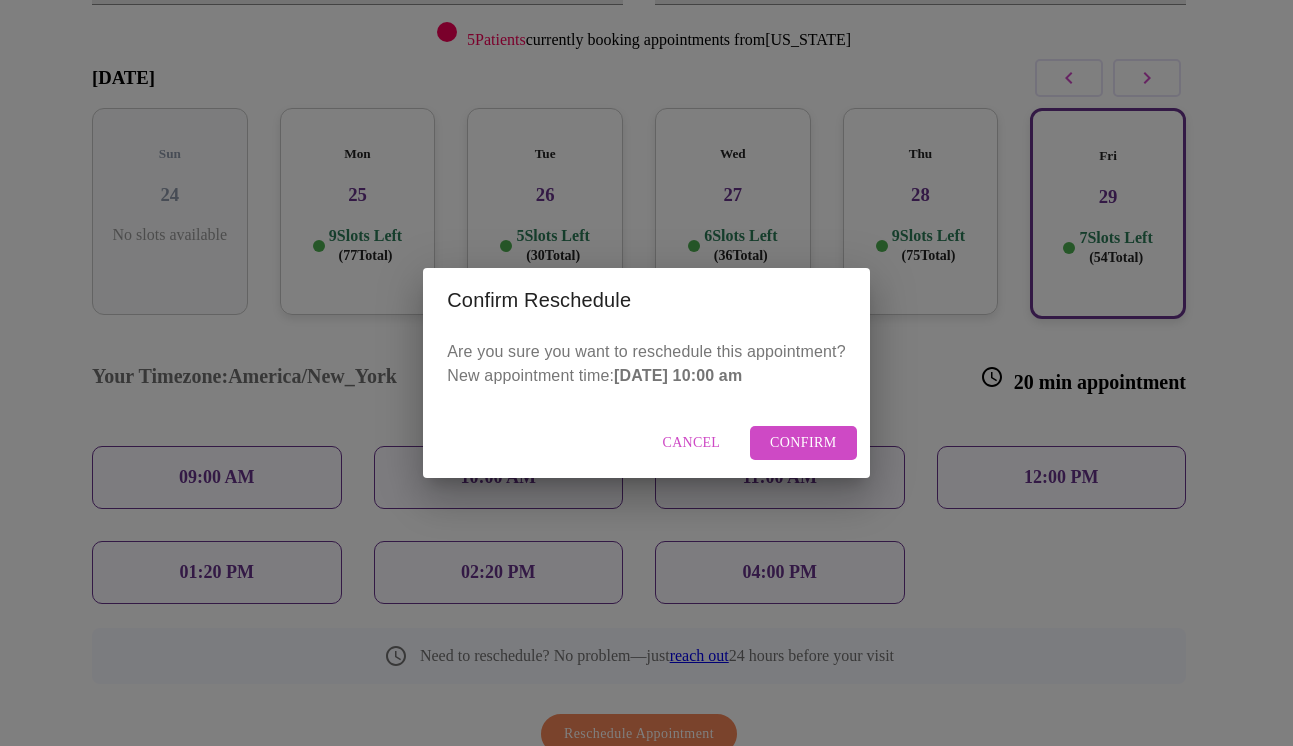 click on "Confirm" at bounding box center (803, 443) 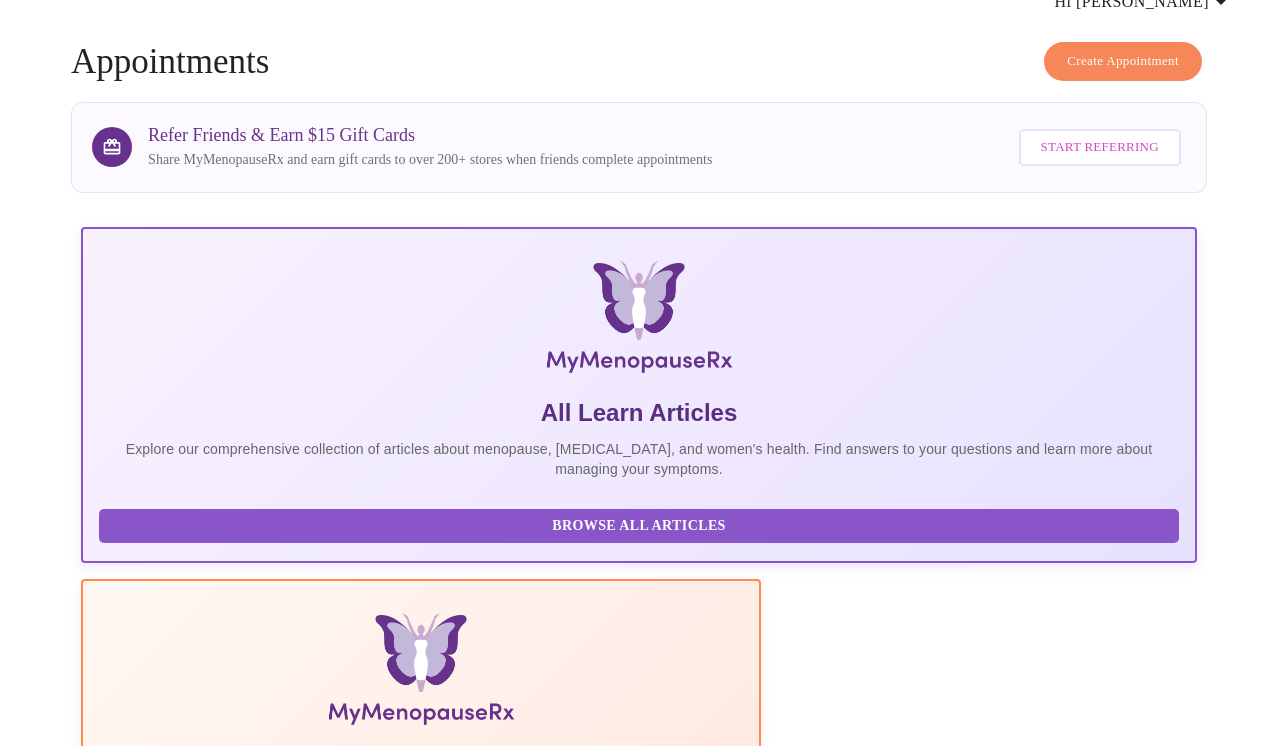 scroll, scrollTop: 0, scrollLeft: 0, axis: both 